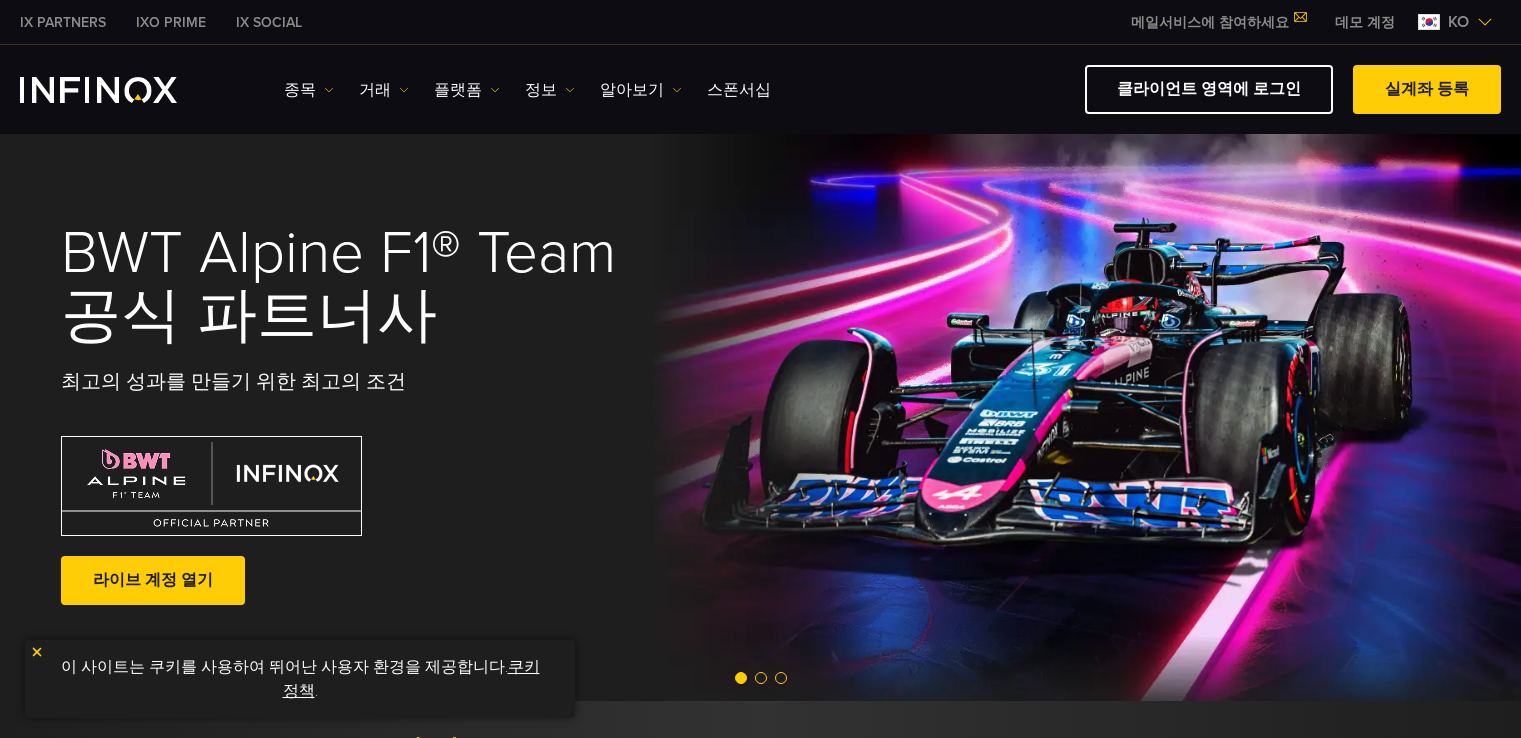 scroll, scrollTop: 0, scrollLeft: 0, axis: both 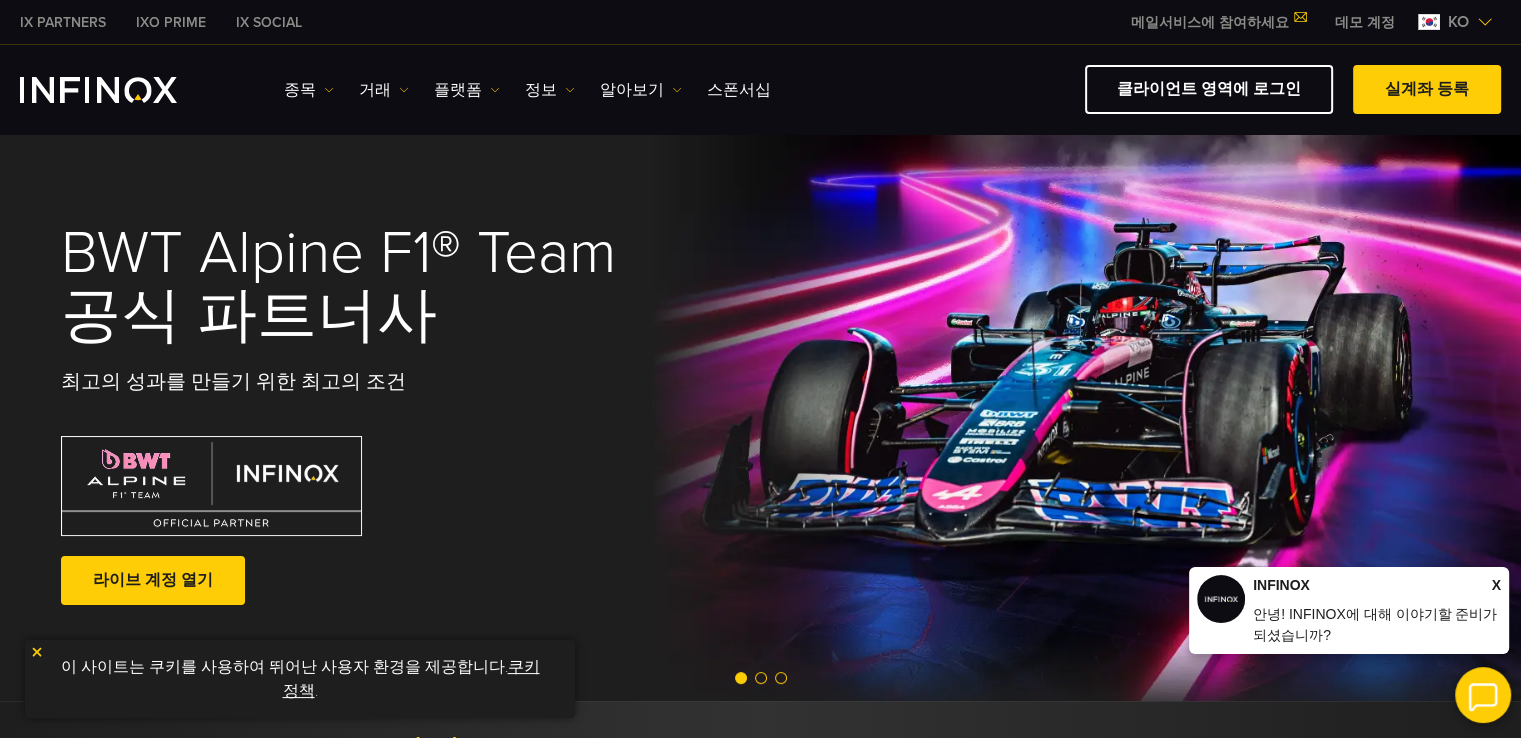 click at bounding box center (98, 90) 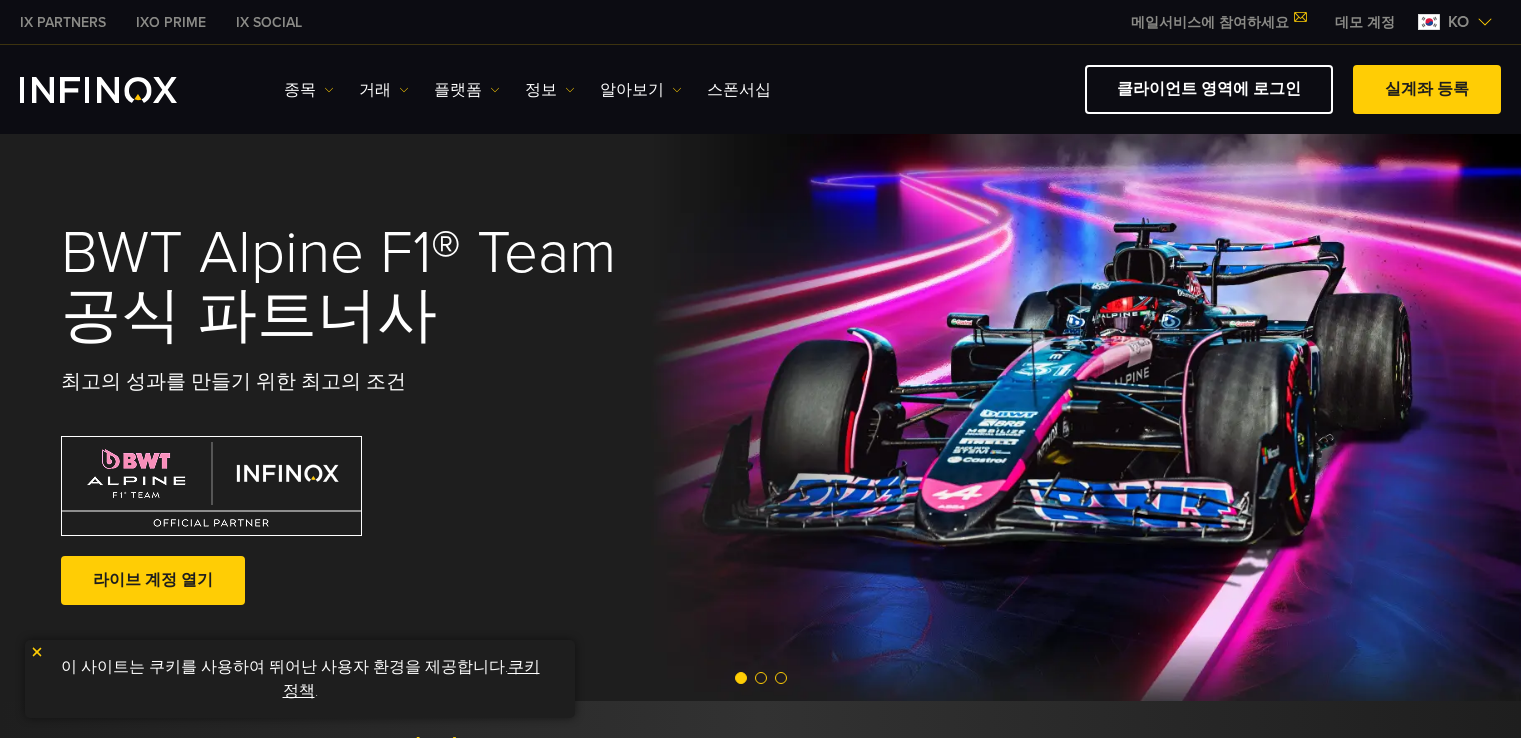scroll, scrollTop: 0, scrollLeft: 0, axis: both 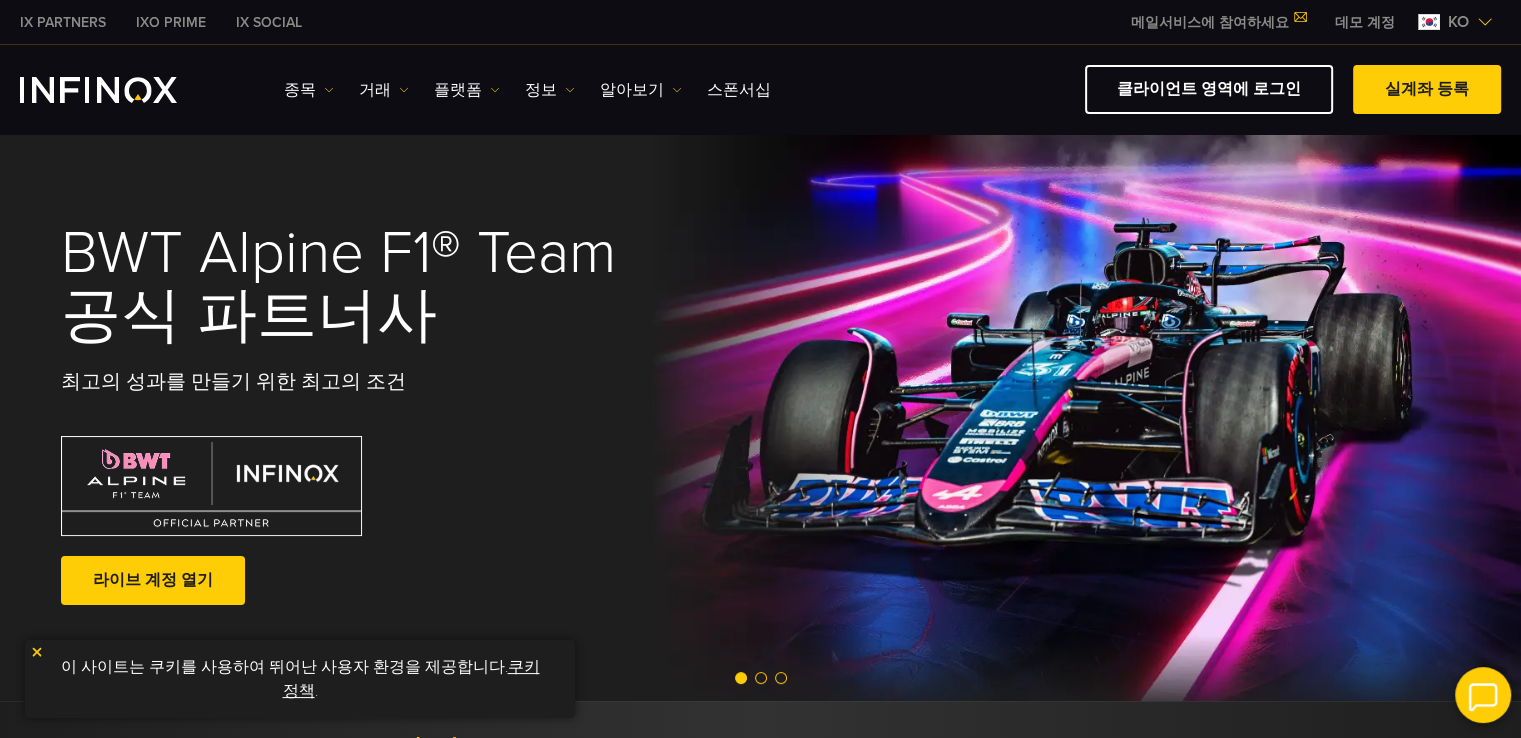 click on "ko" at bounding box center (1458, 22) 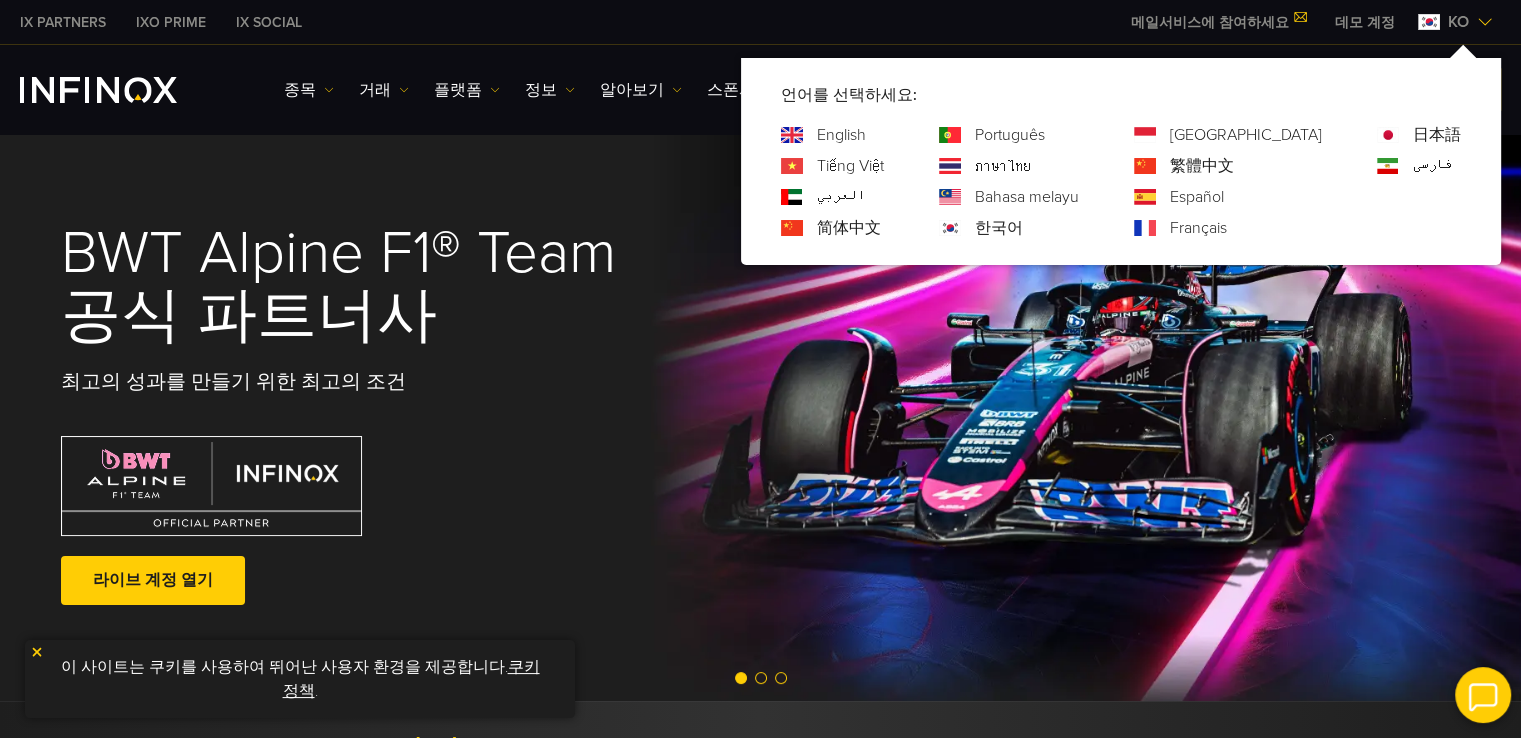 scroll, scrollTop: 0, scrollLeft: 0, axis: both 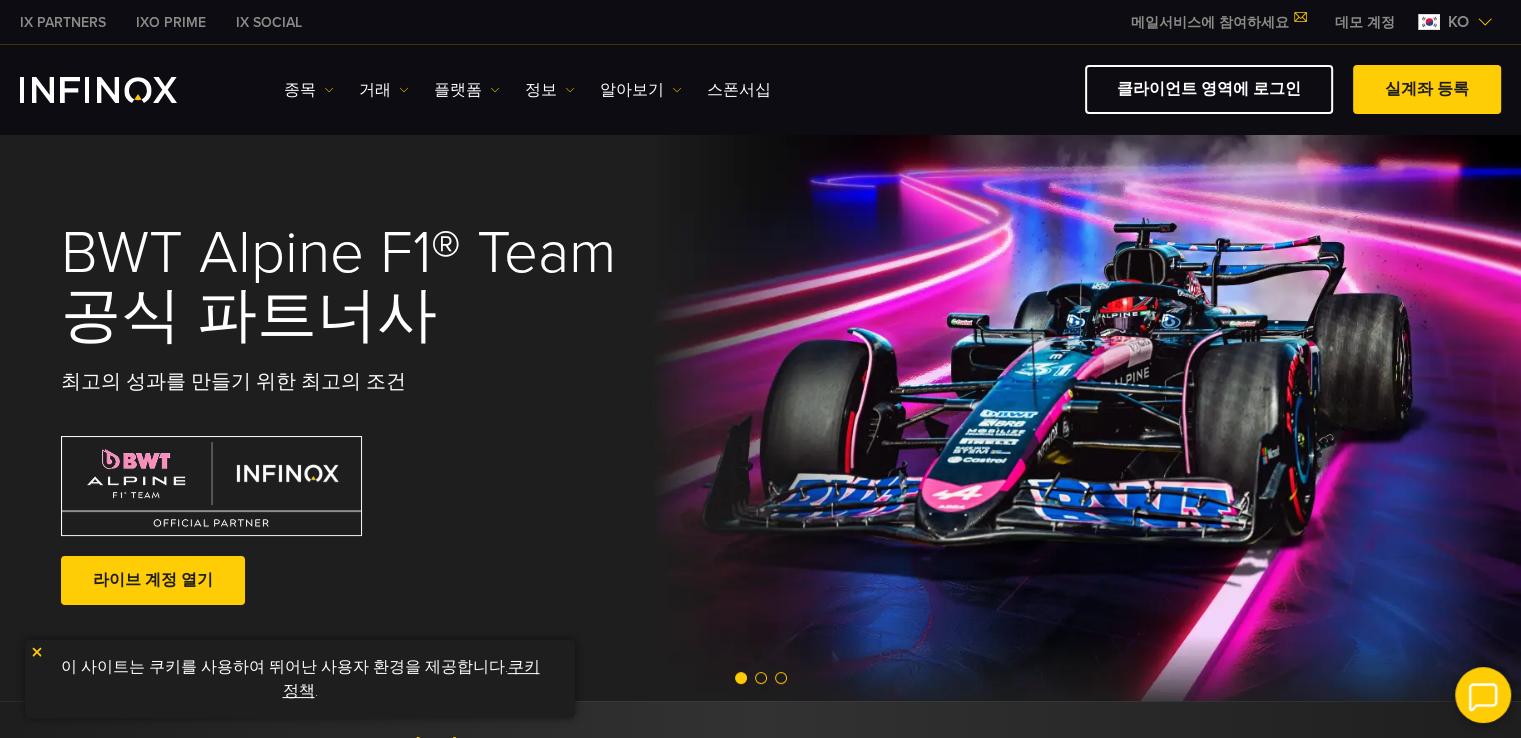 click on "BWT Alpine F1® Team 공식 파트너사
최고의 성과를 만들기 위한 최고의 조건
라이브 계정 열기" at bounding box center [761, 417] 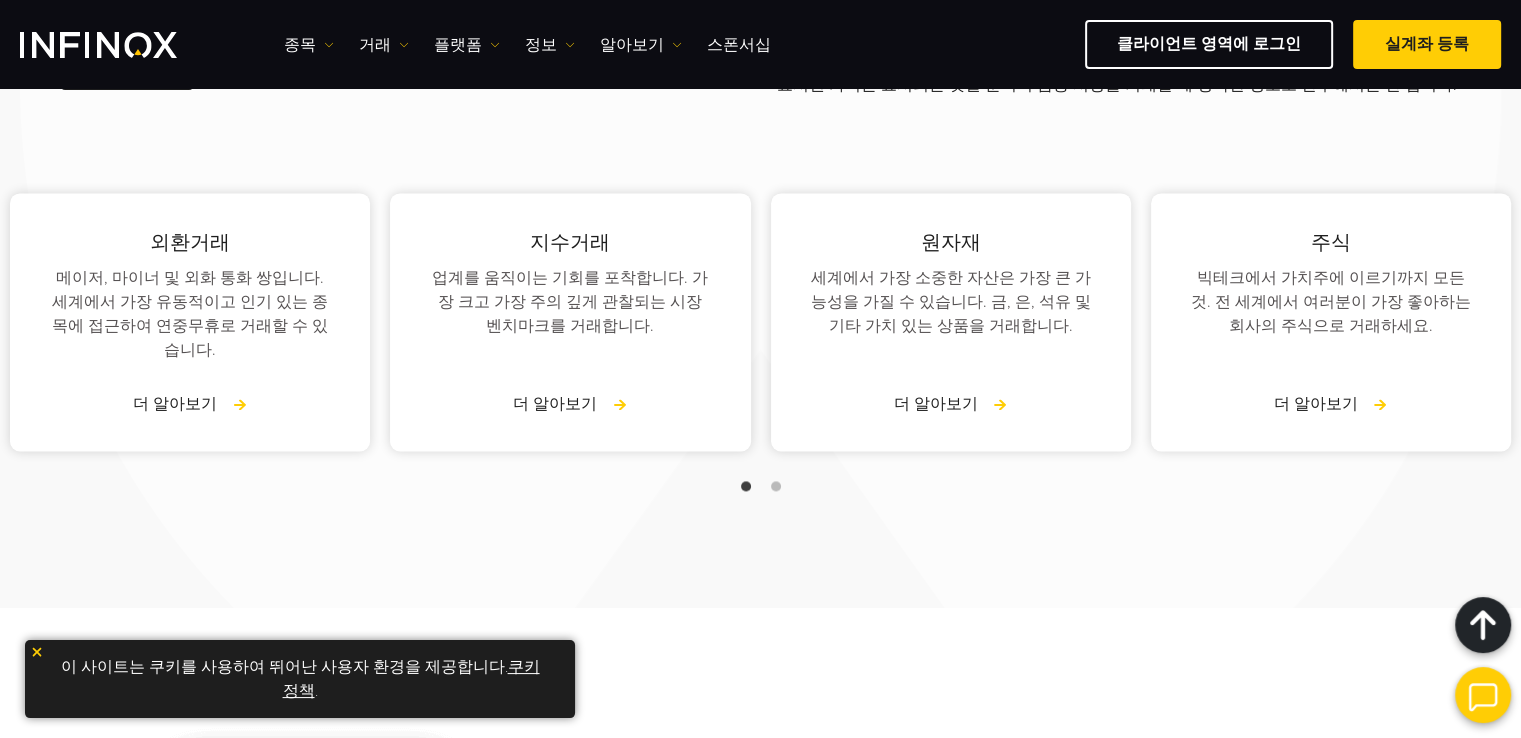 scroll, scrollTop: 2760, scrollLeft: 0, axis: vertical 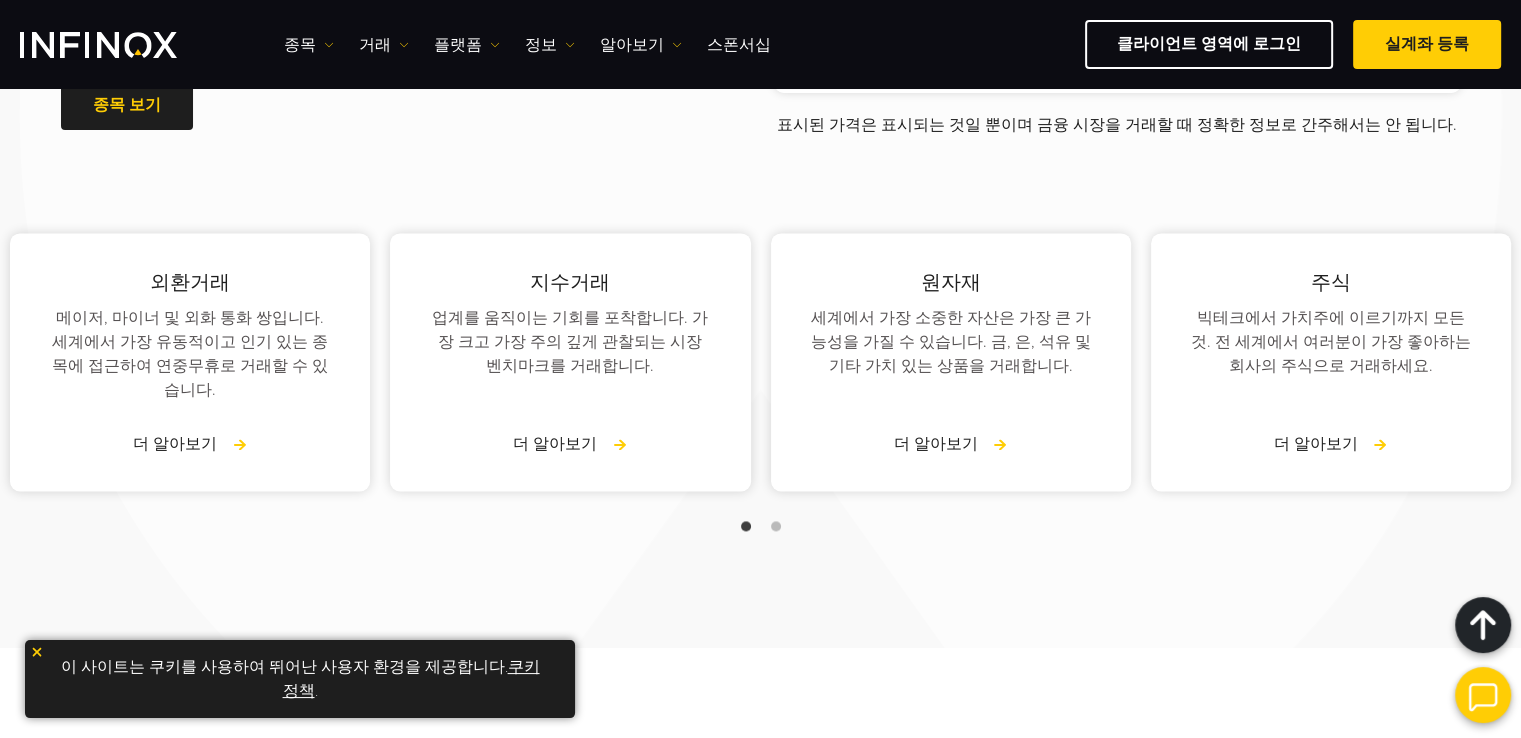 click at bounding box center [1483, 695] 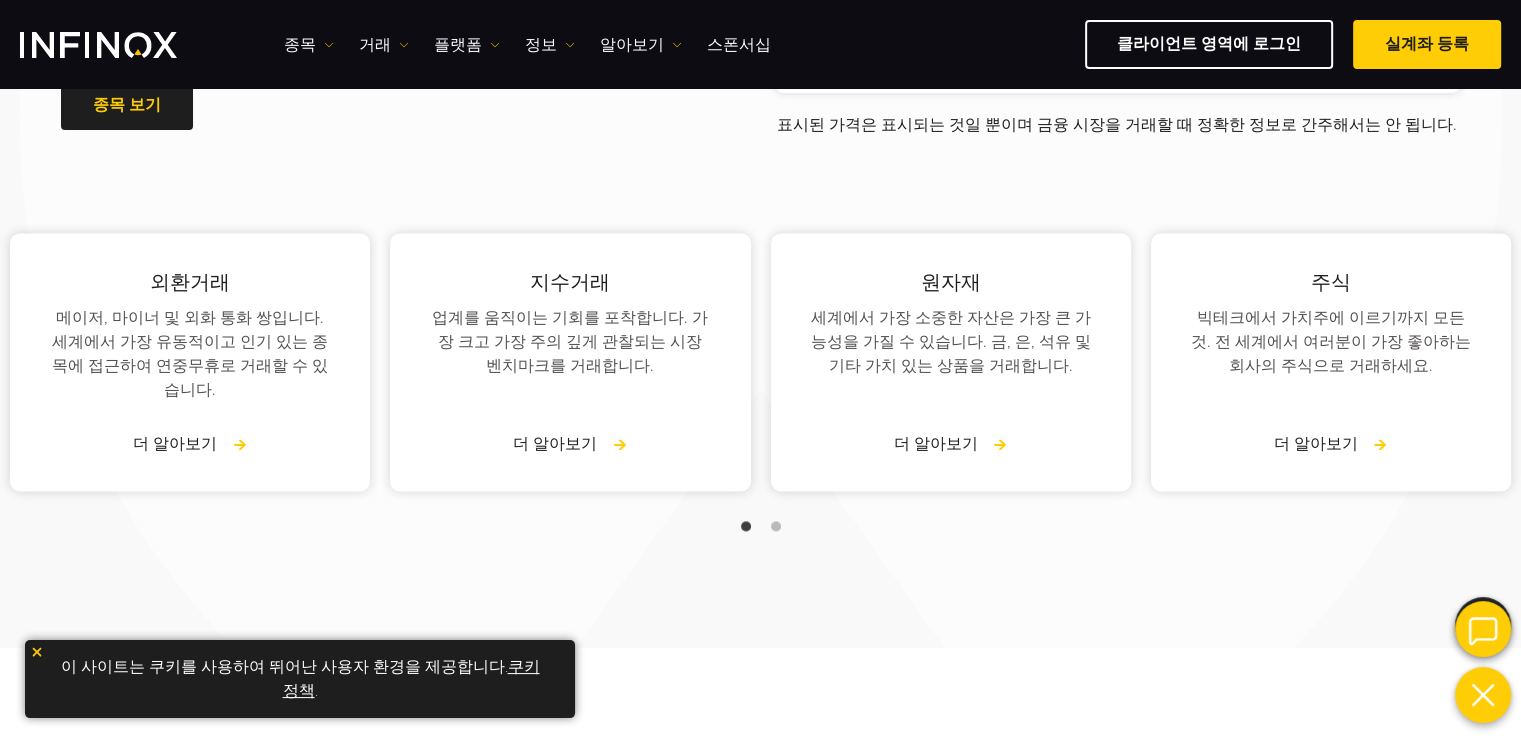 scroll, scrollTop: 0, scrollLeft: 0, axis: both 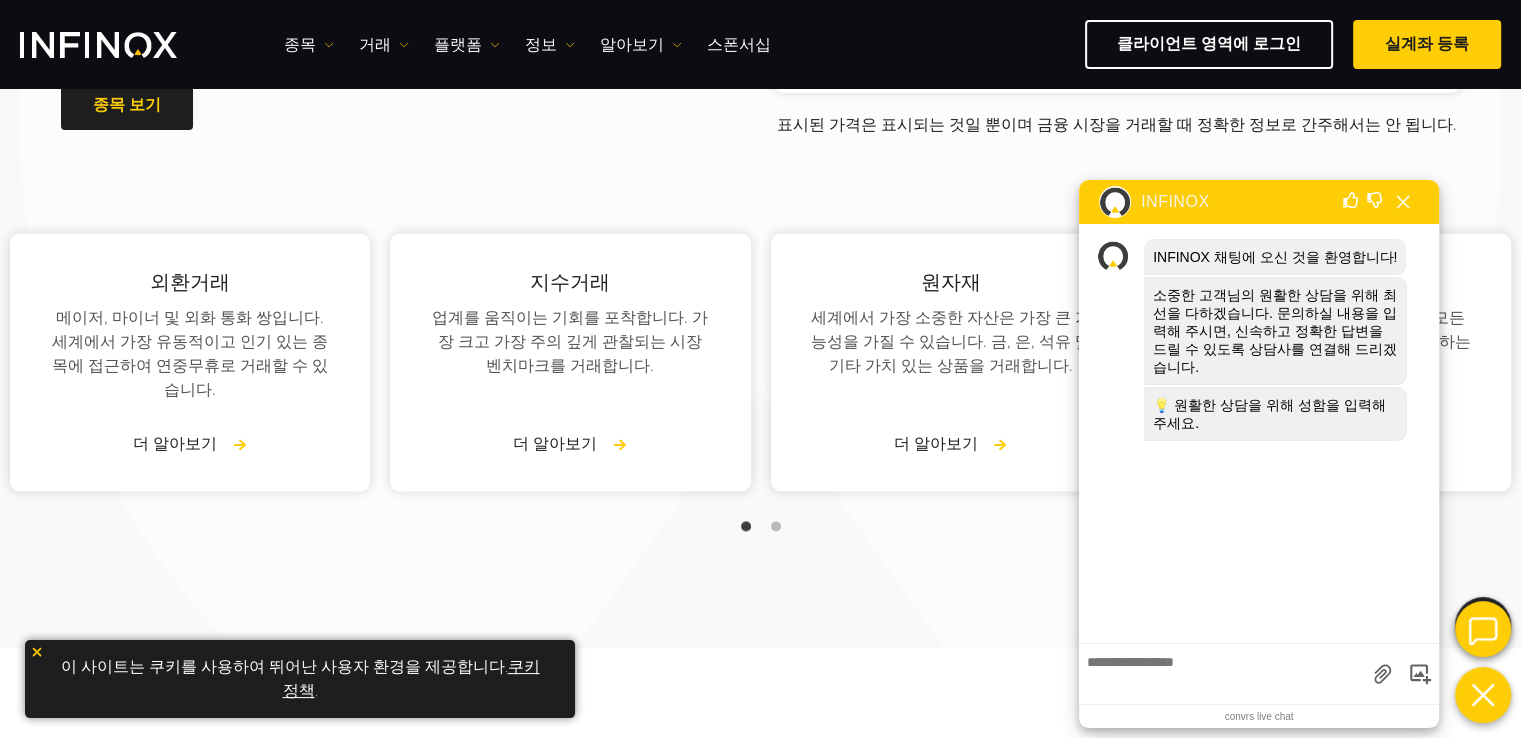 click on "💡 원활한 상담을 위해 성함을 입력해 주세요." at bounding box center (1275, 414) 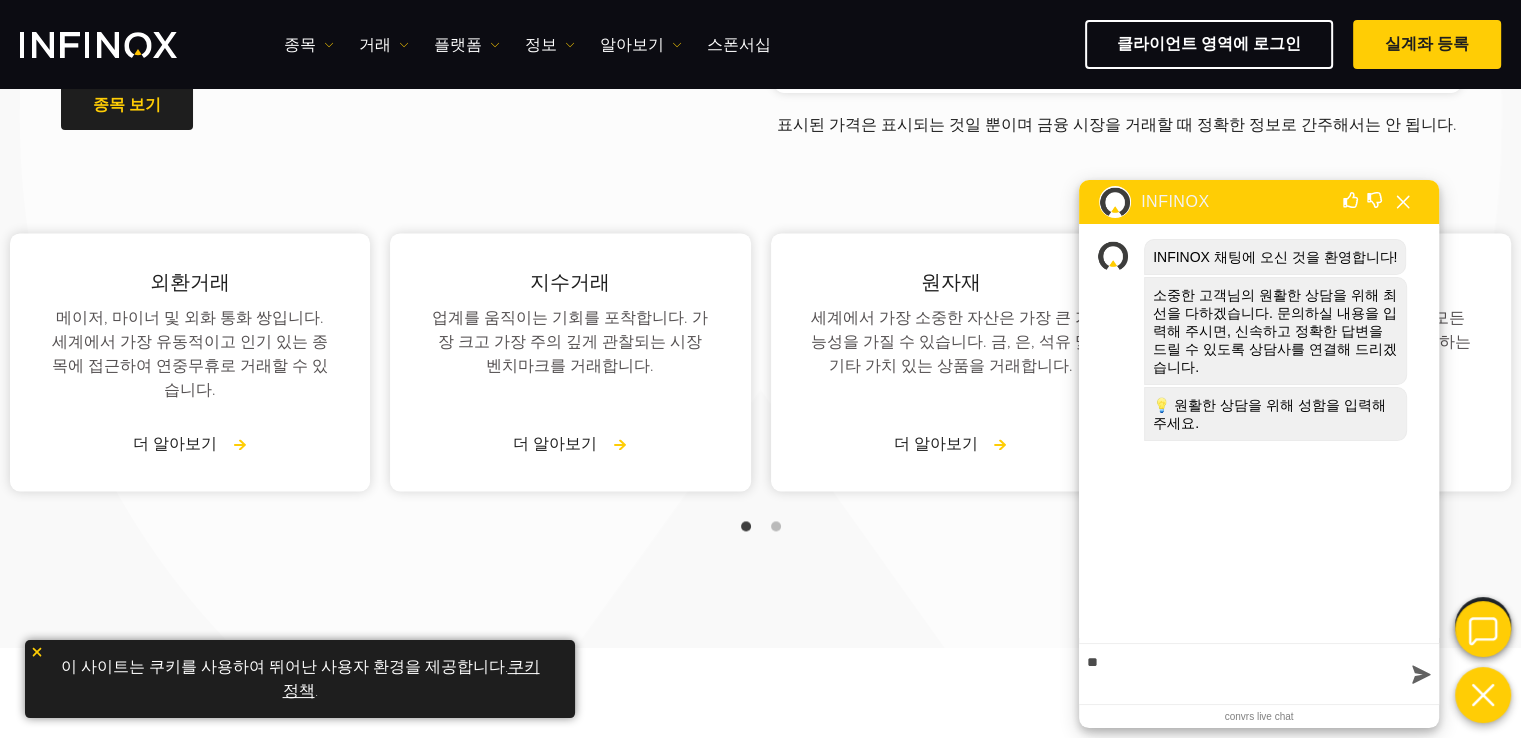 type on "***" 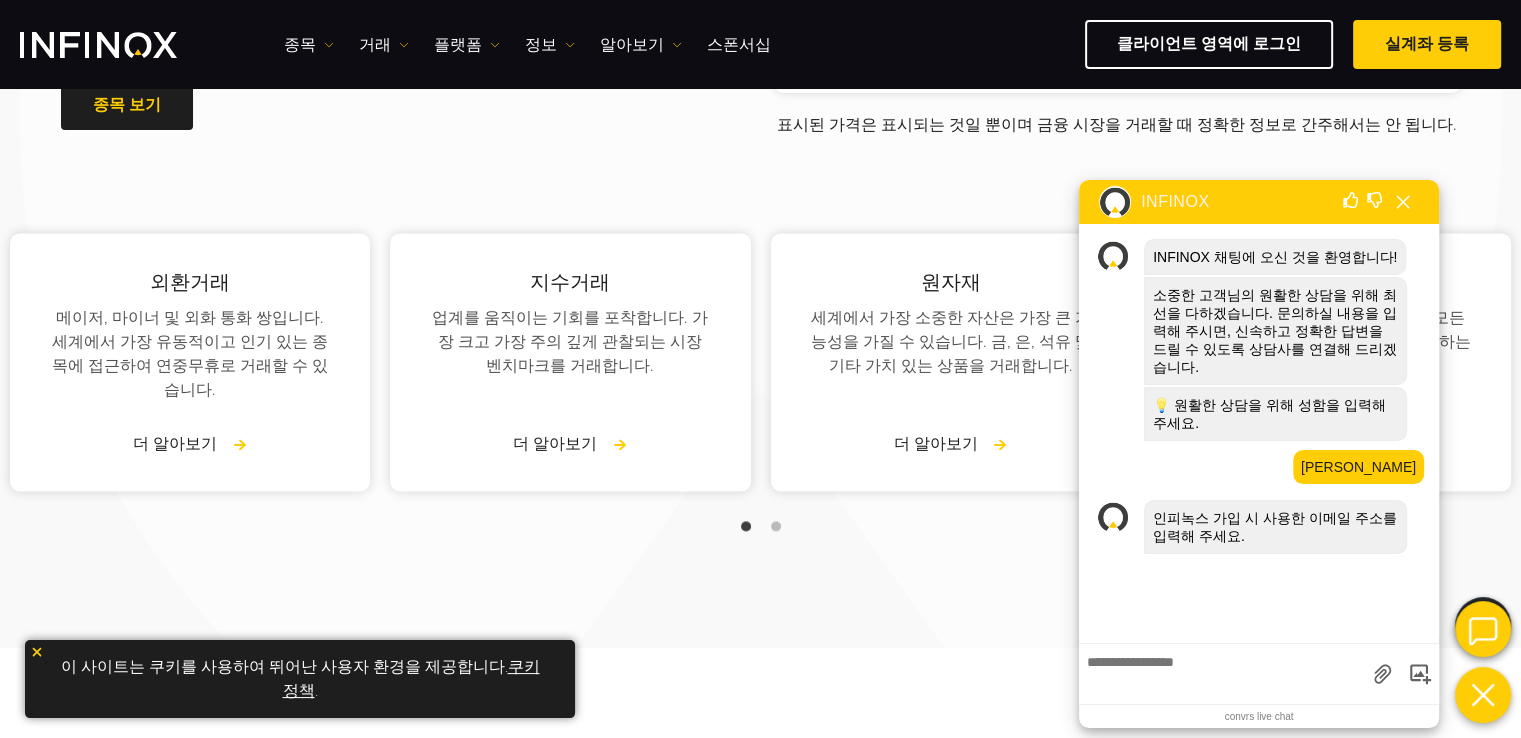 click at bounding box center [1222, 671] 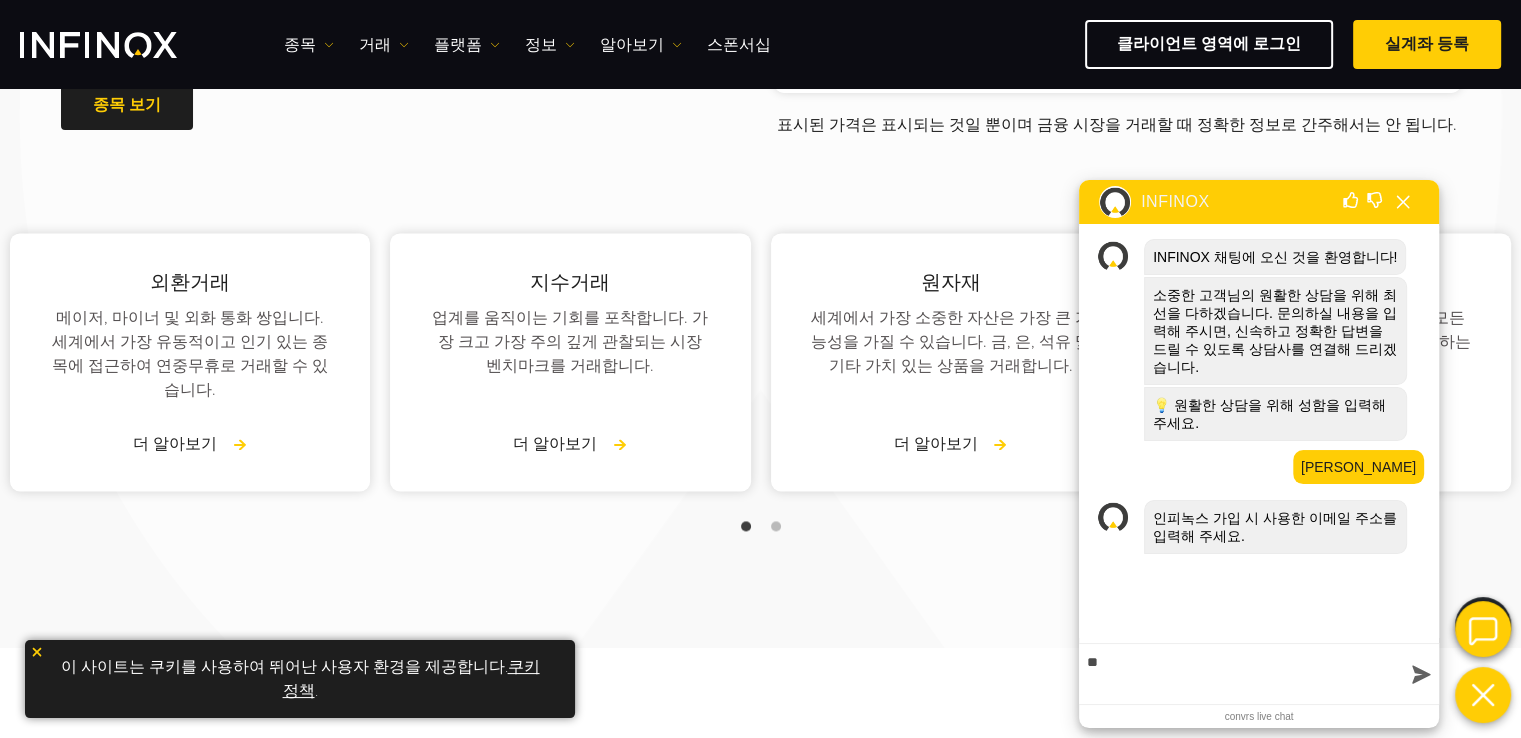 type on "*" 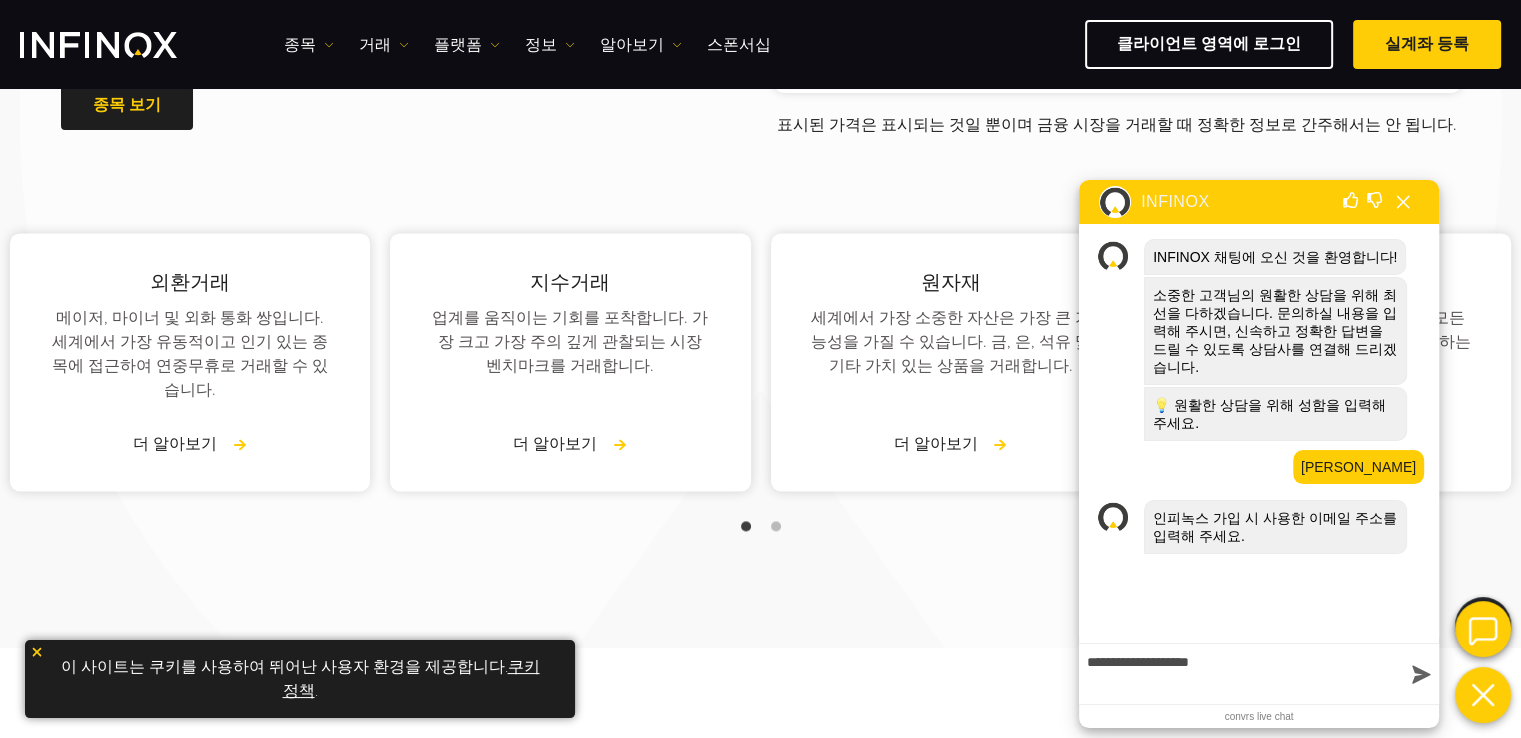 type on "**********" 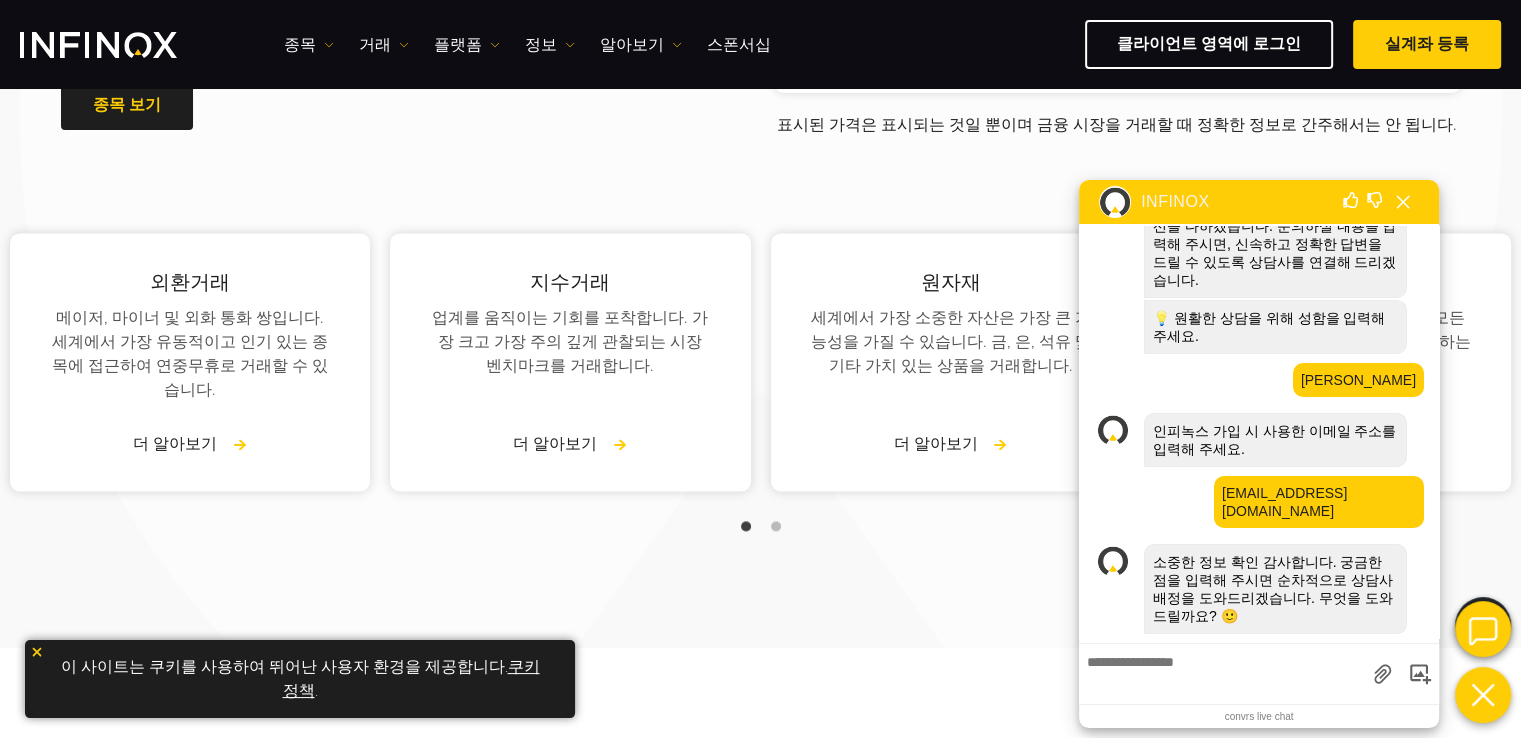 click at bounding box center [1222, 671] 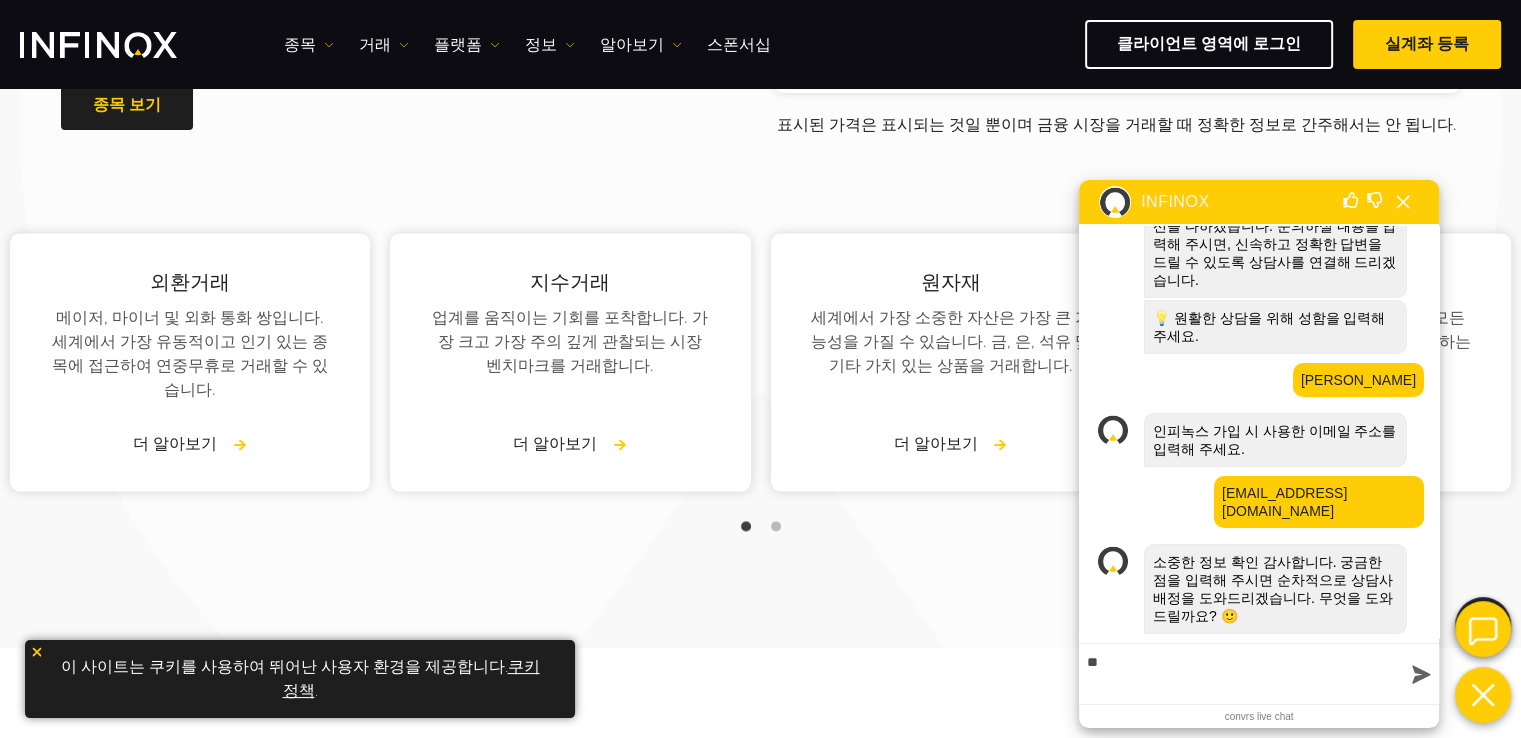 type on "*" 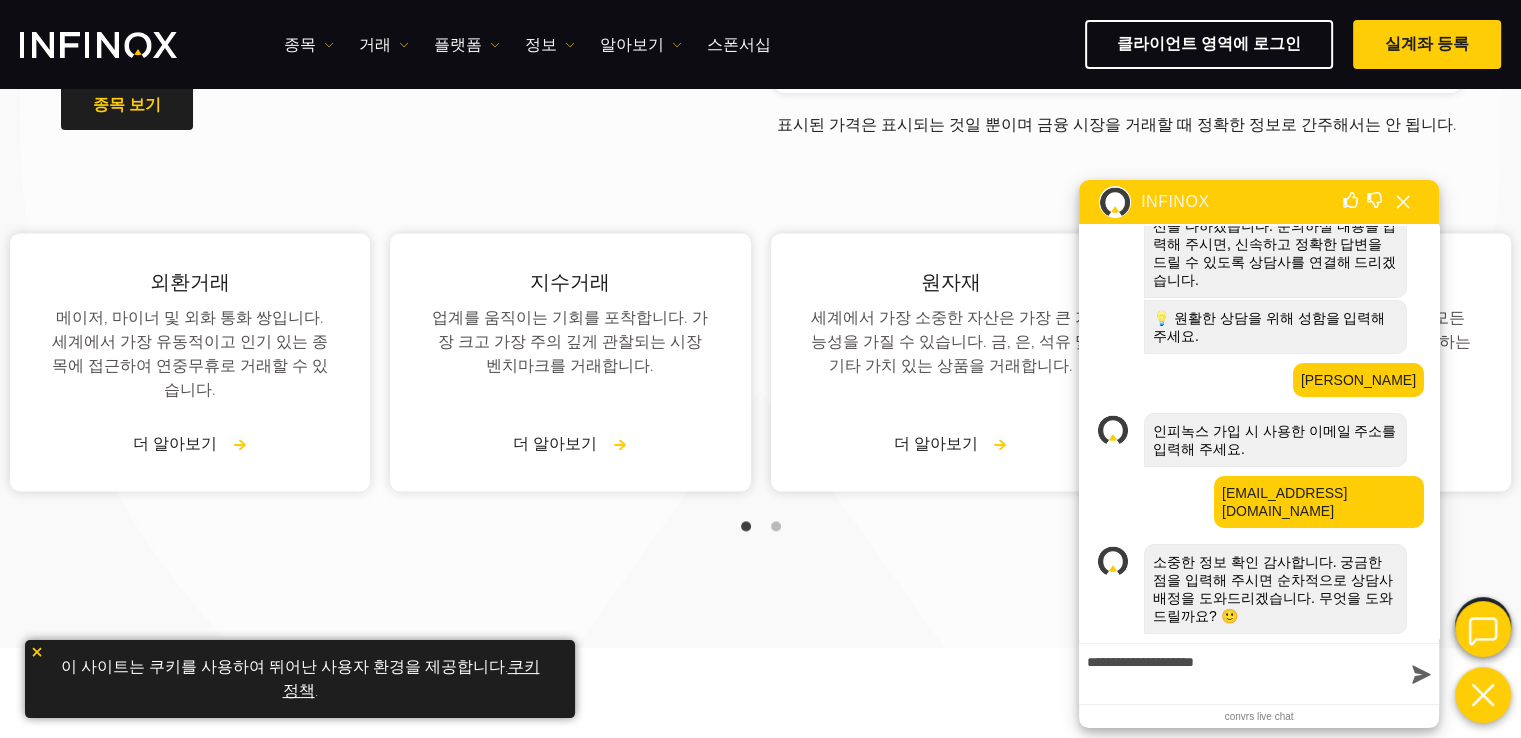 click on "**********" at bounding box center [1241, 671] 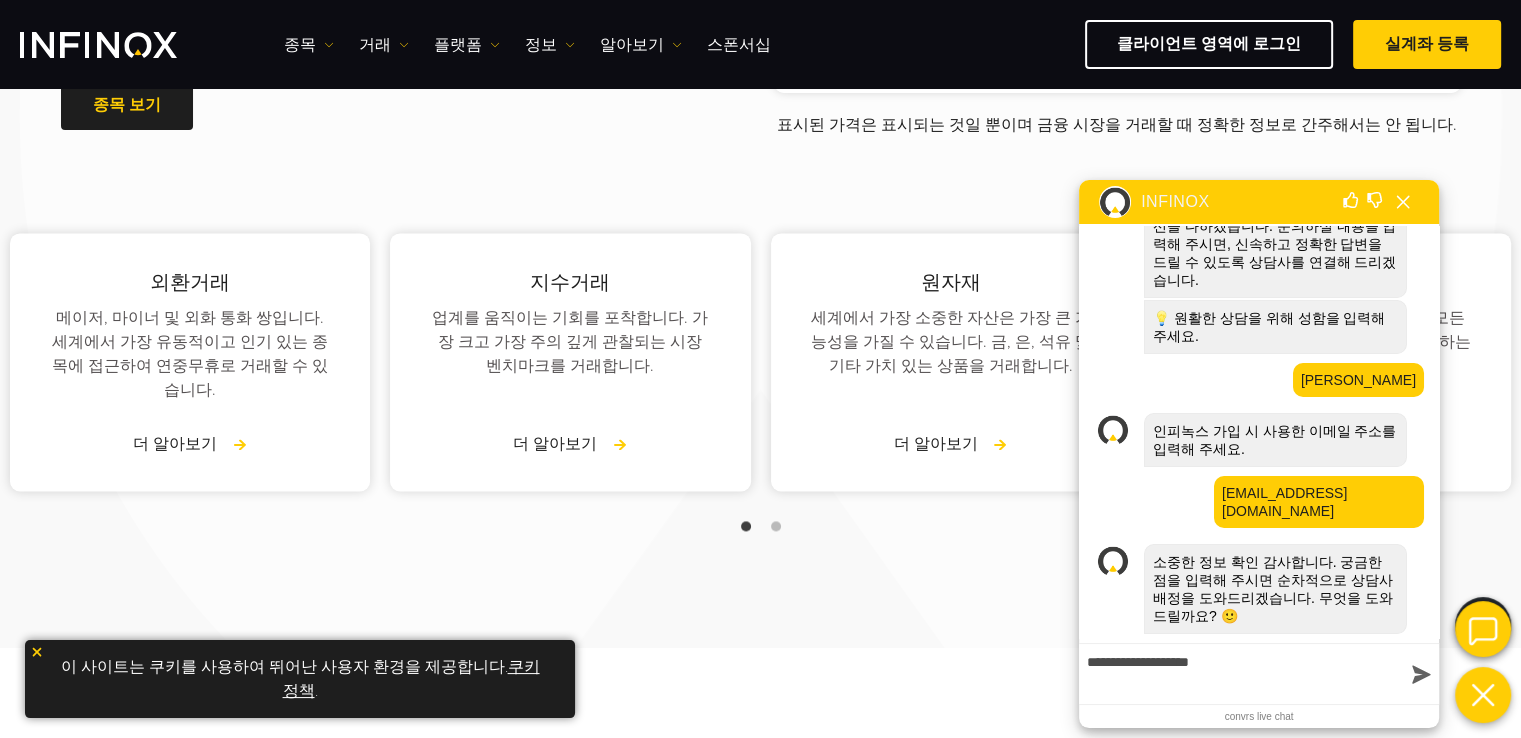 scroll, scrollTop: 0, scrollLeft: 0, axis: both 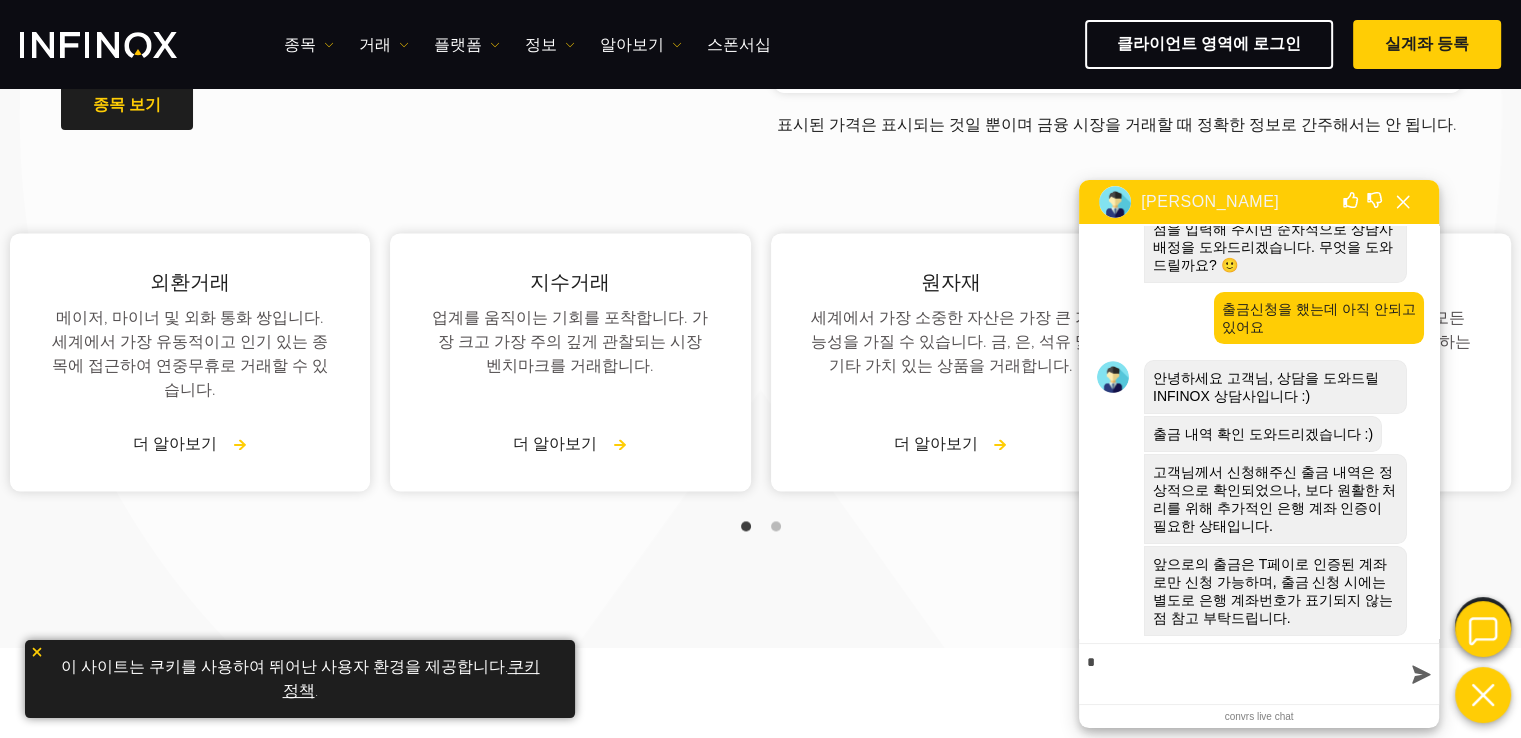 type on "*" 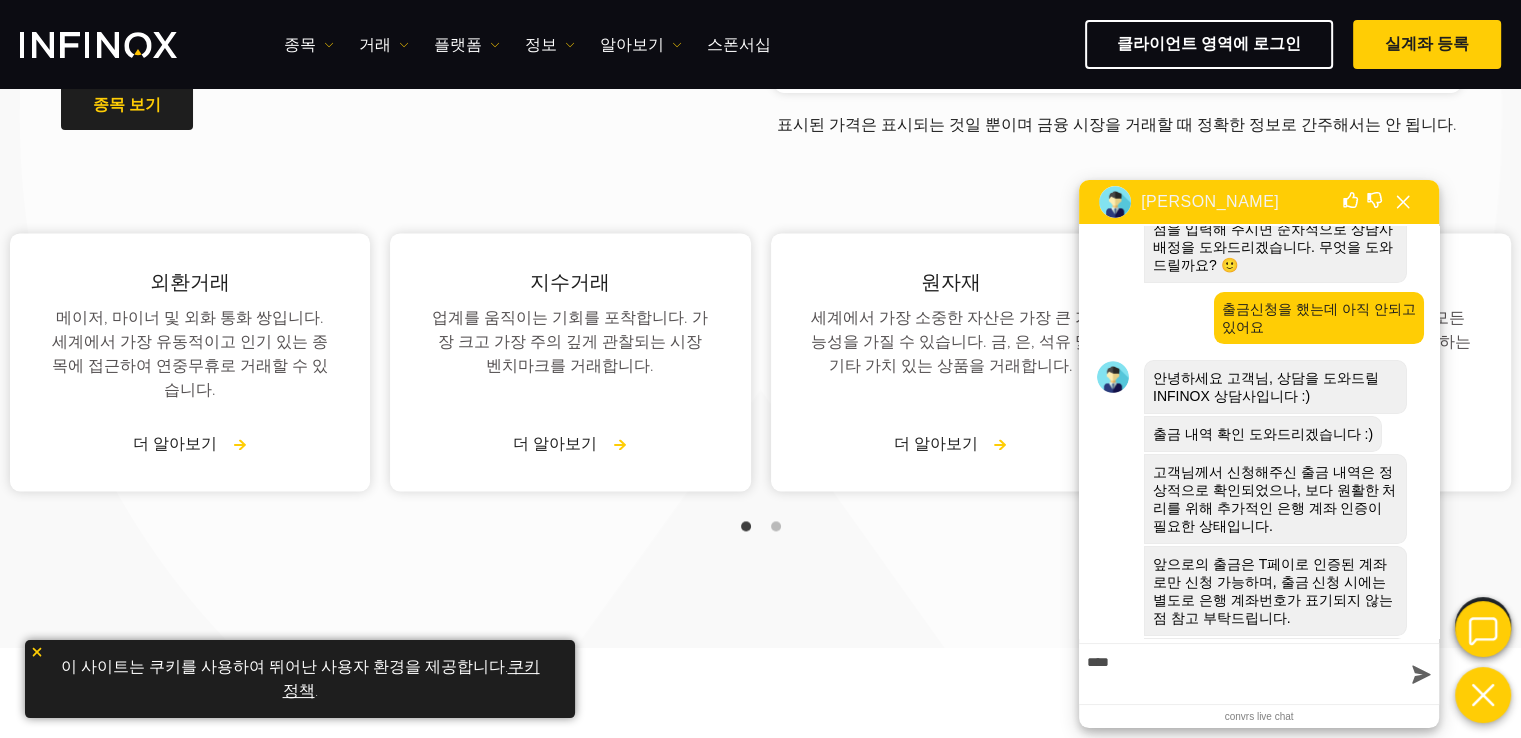 scroll, scrollTop: 656, scrollLeft: 0, axis: vertical 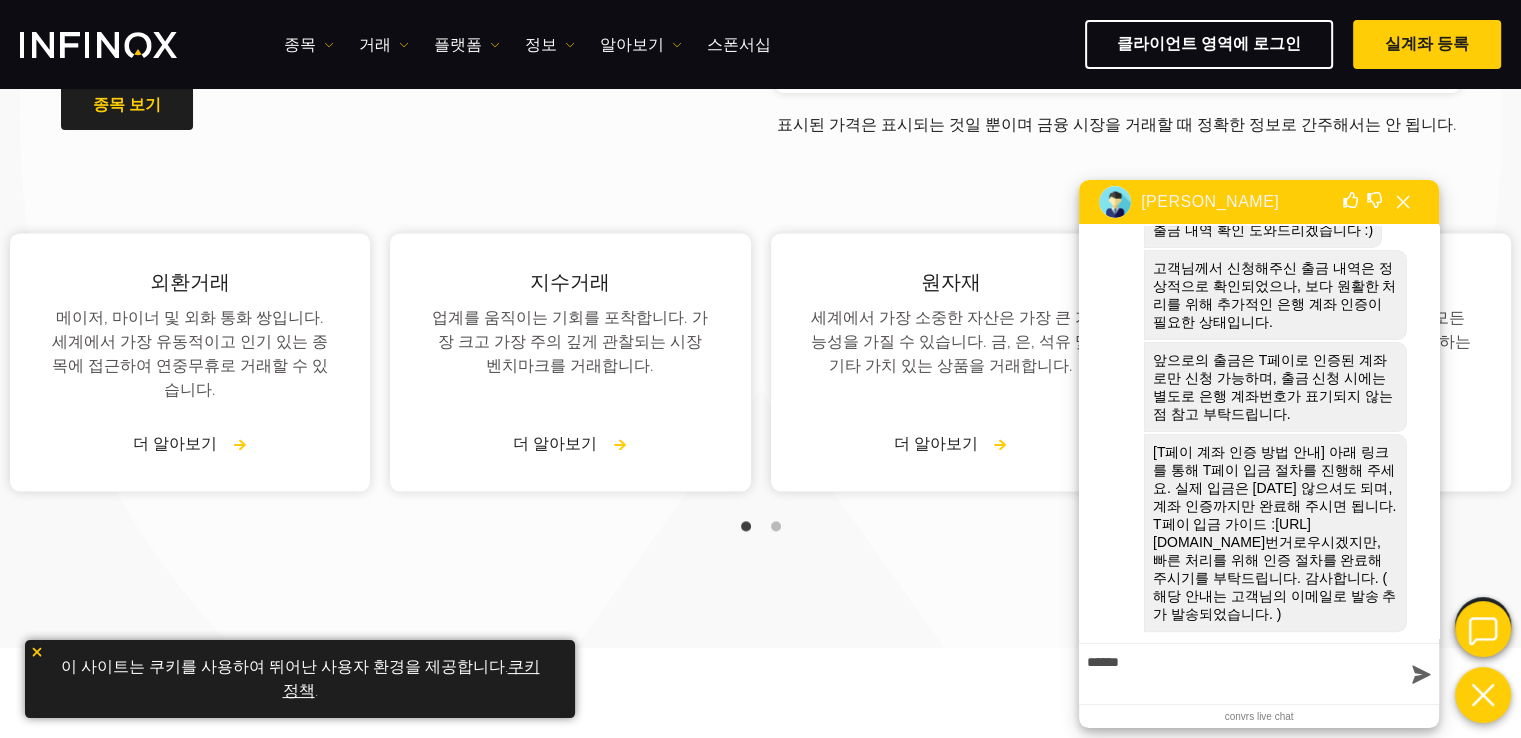 click on "https://infinox.oopy.io/deposit/tpay" at bounding box center [1232, 533] 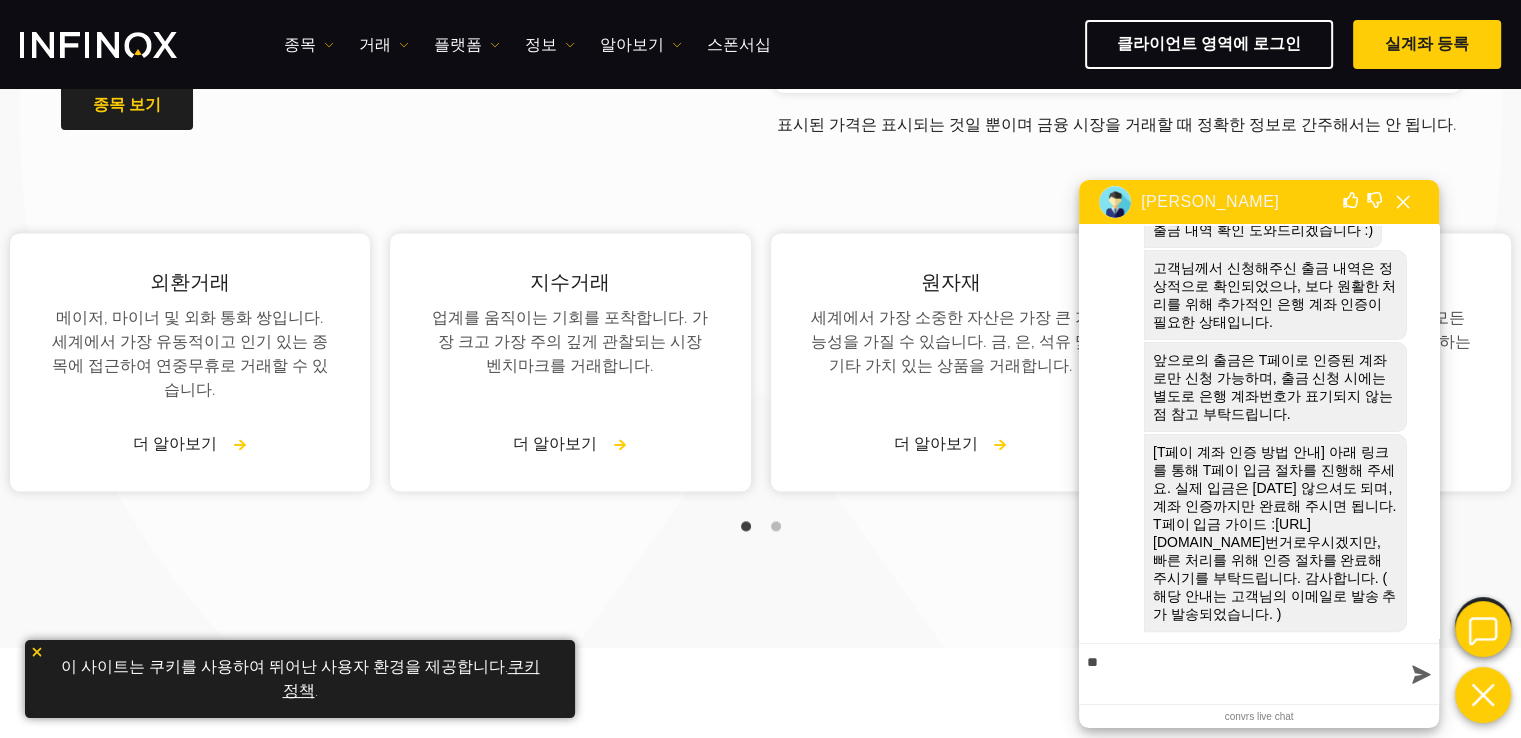 type on "*" 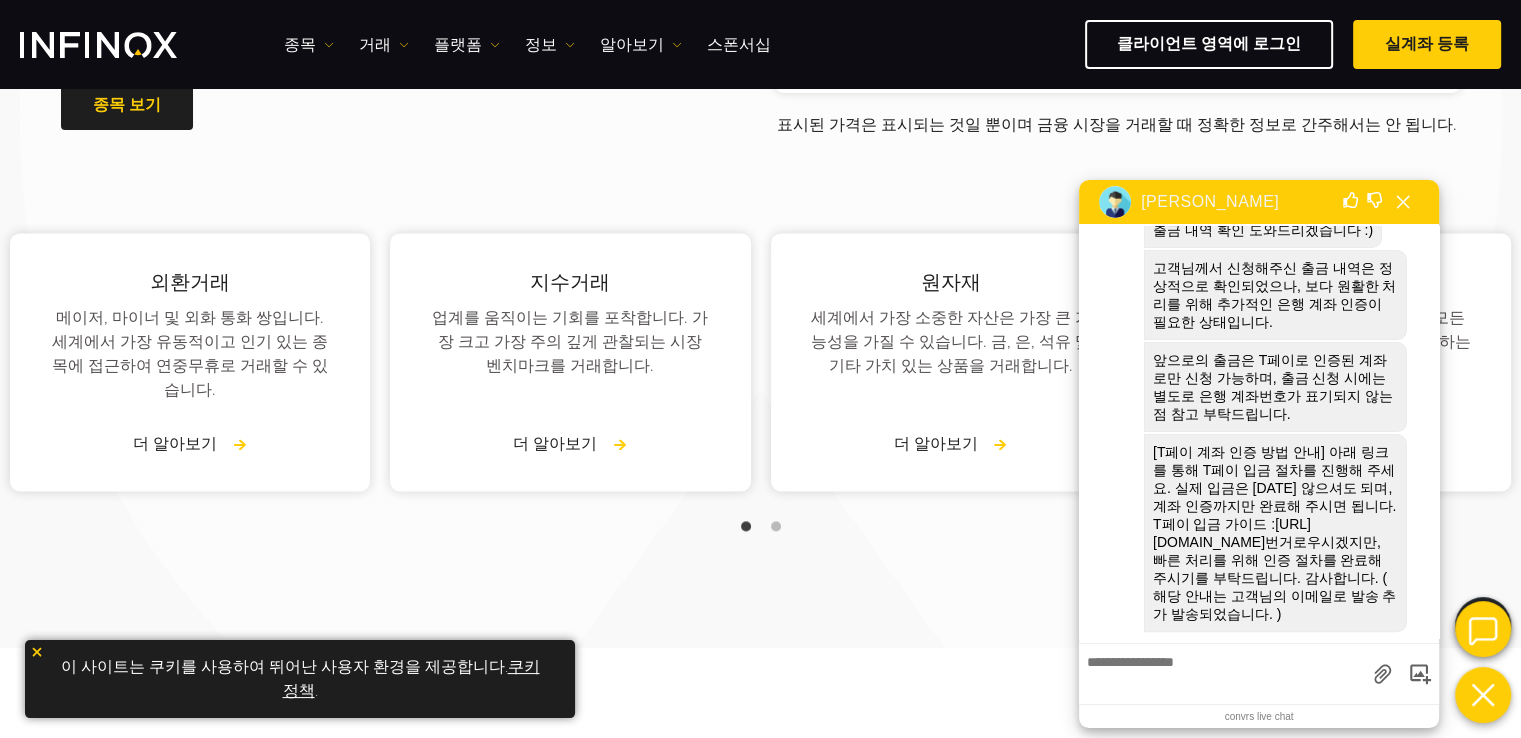 type on "*" 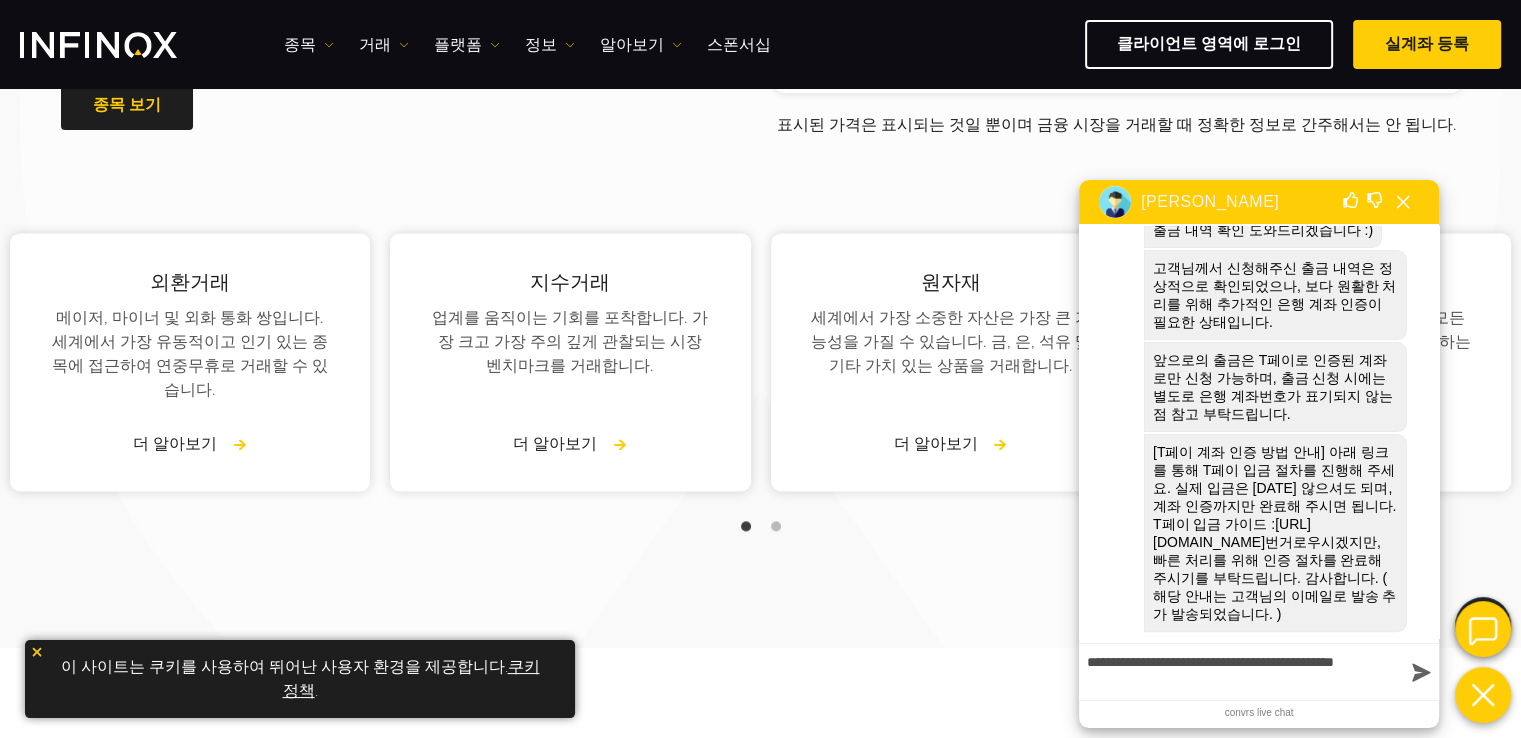 scroll, scrollTop: 4, scrollLeft: 0, axis: vertical 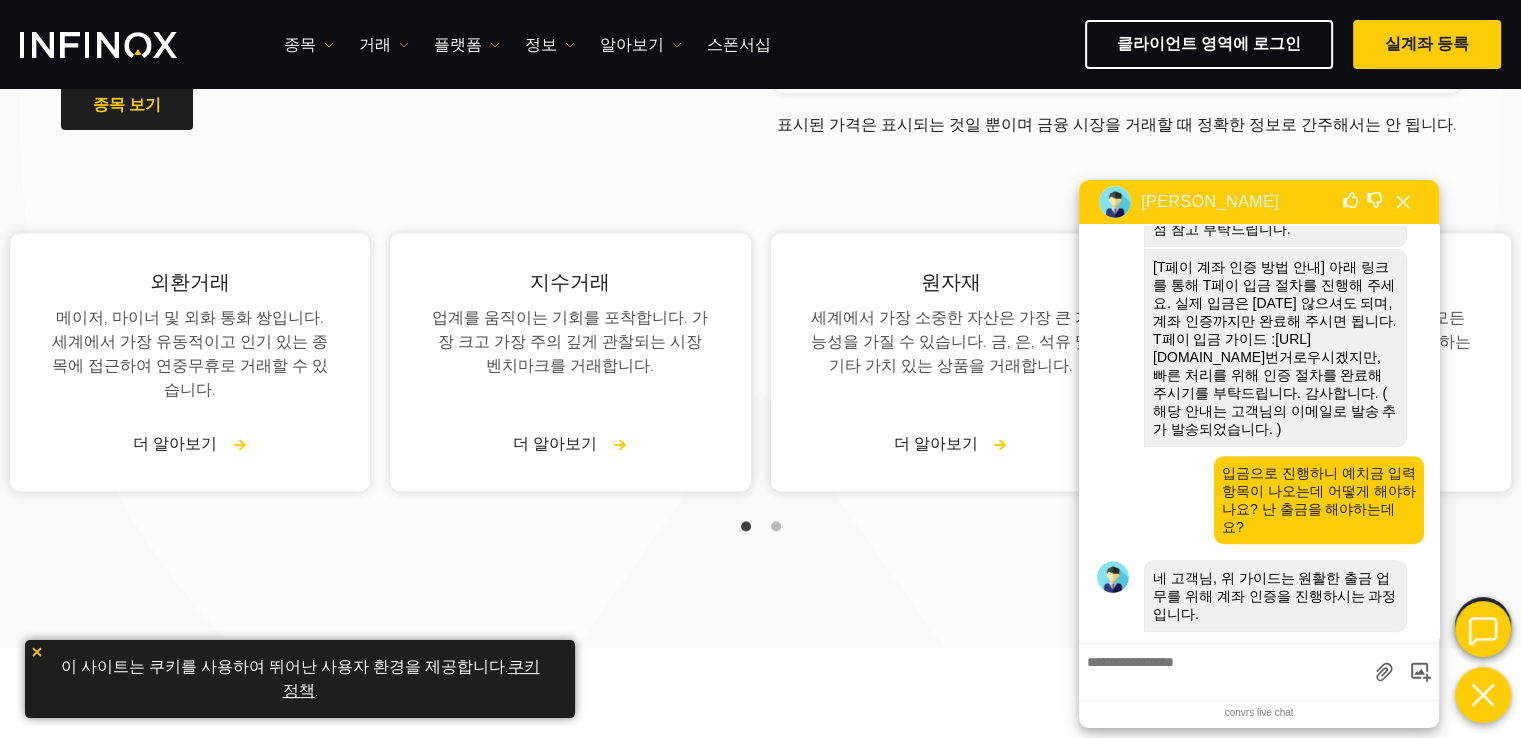 click at bounding box center (1222, 669) 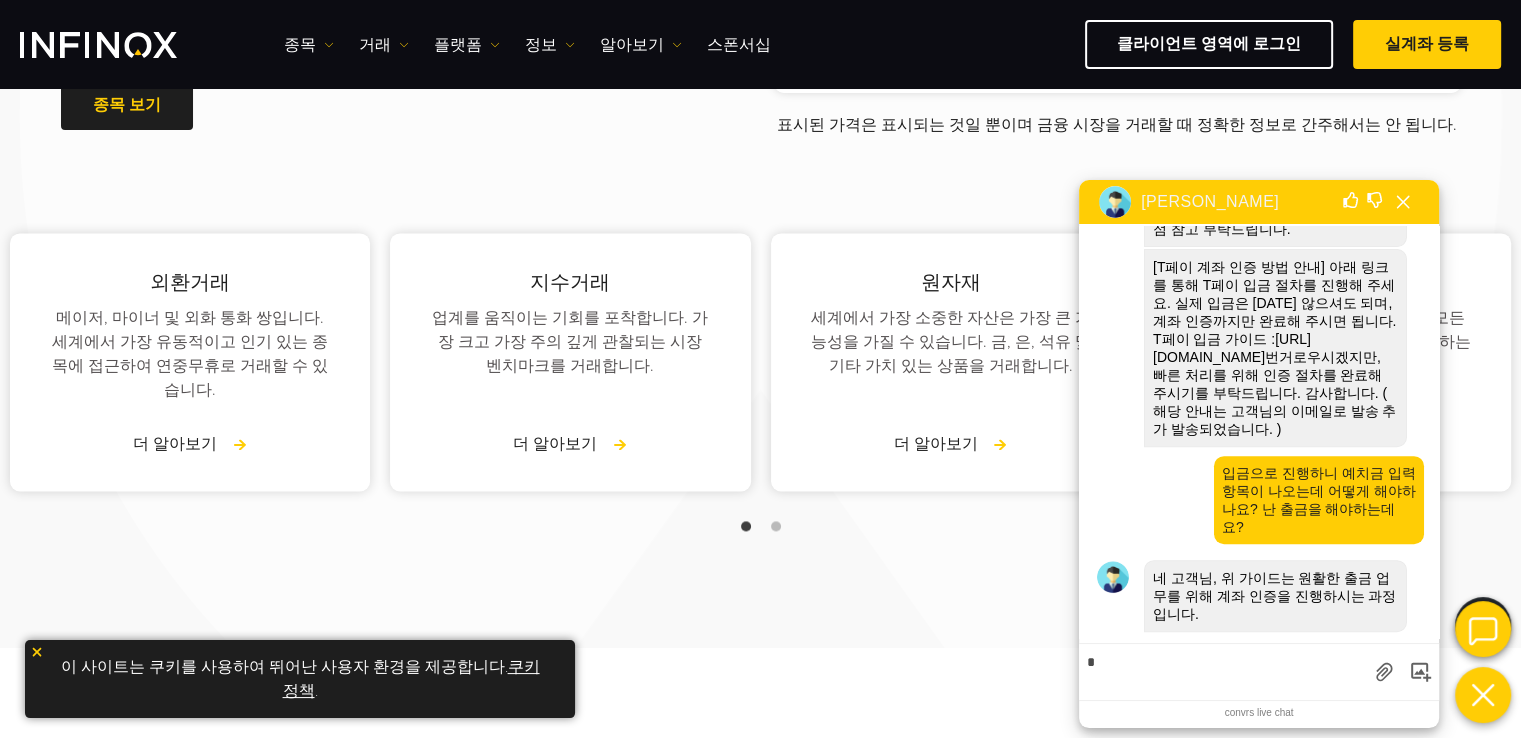 scroll, scrollTop: 0, scrollLeft: 0, axis: both 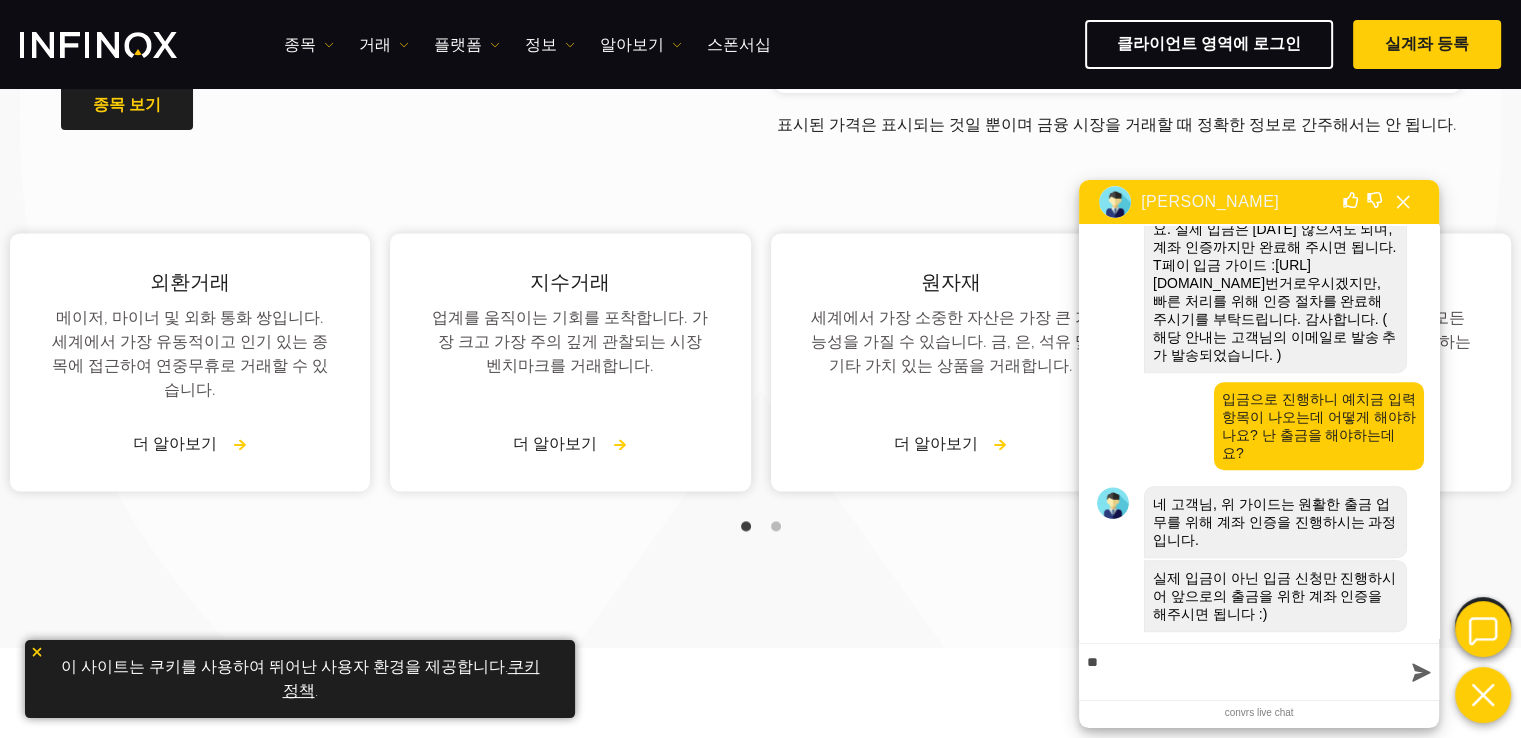 type on "*" 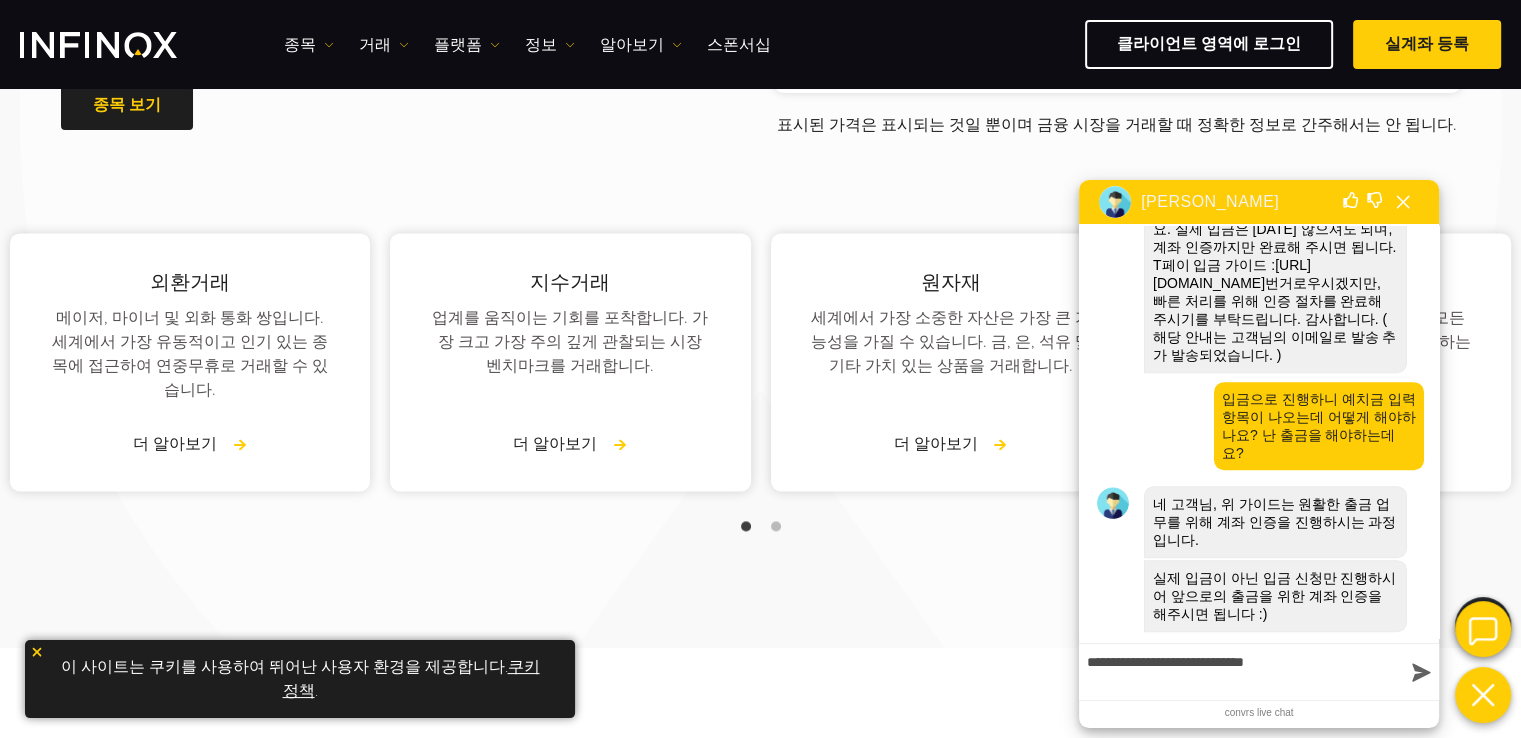 type on "**********" 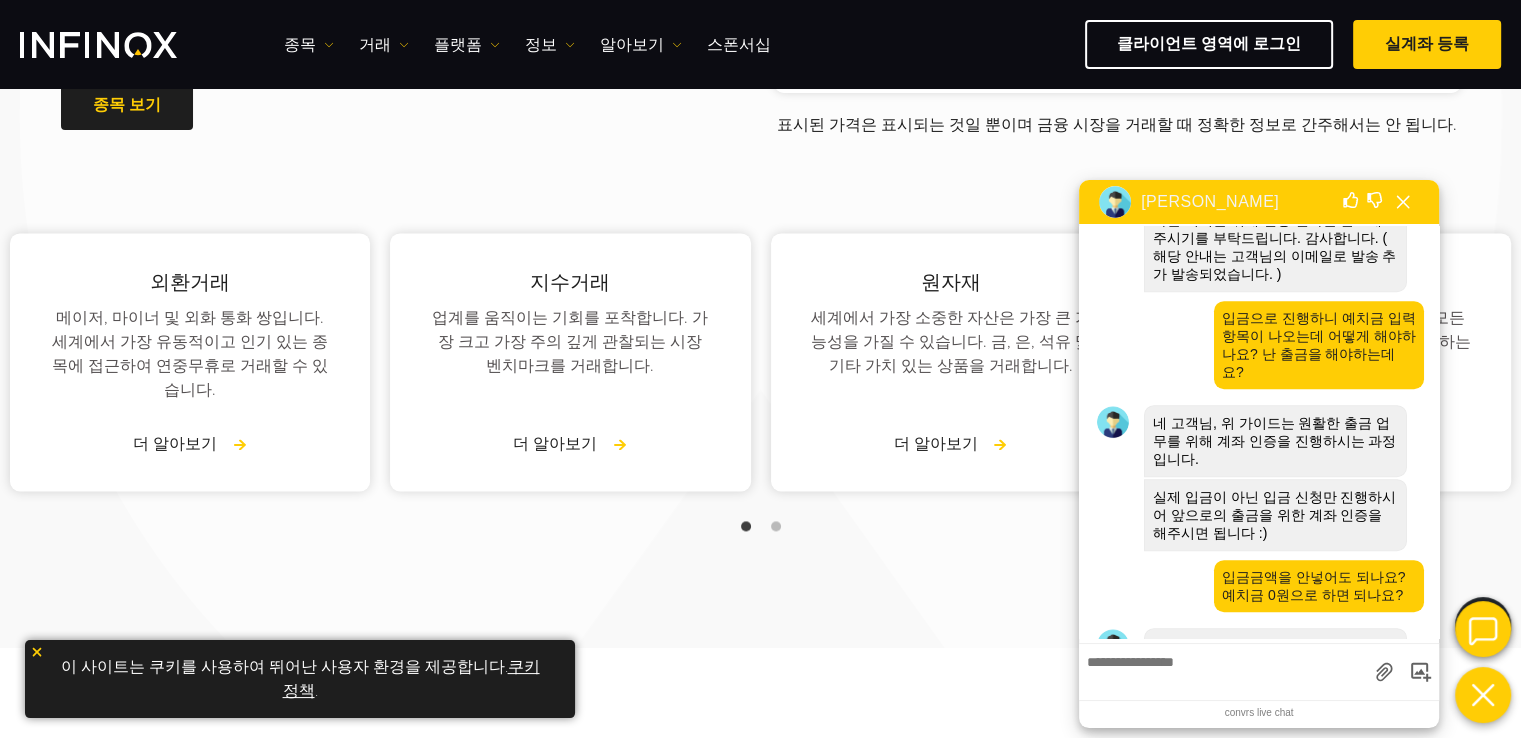 scroll, scrollTop: 1044, scrollLeft: 0, axis: vertical 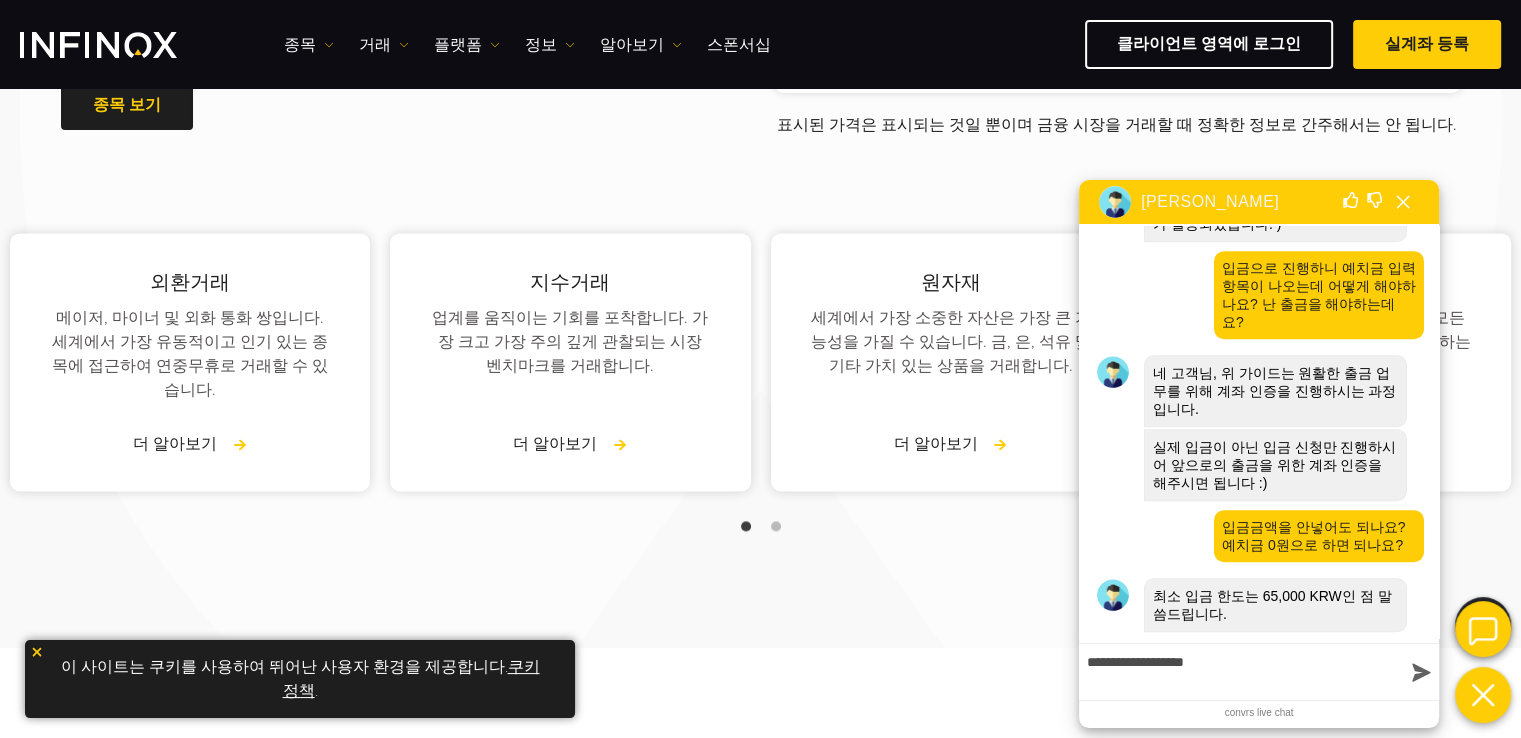 type on "**********" 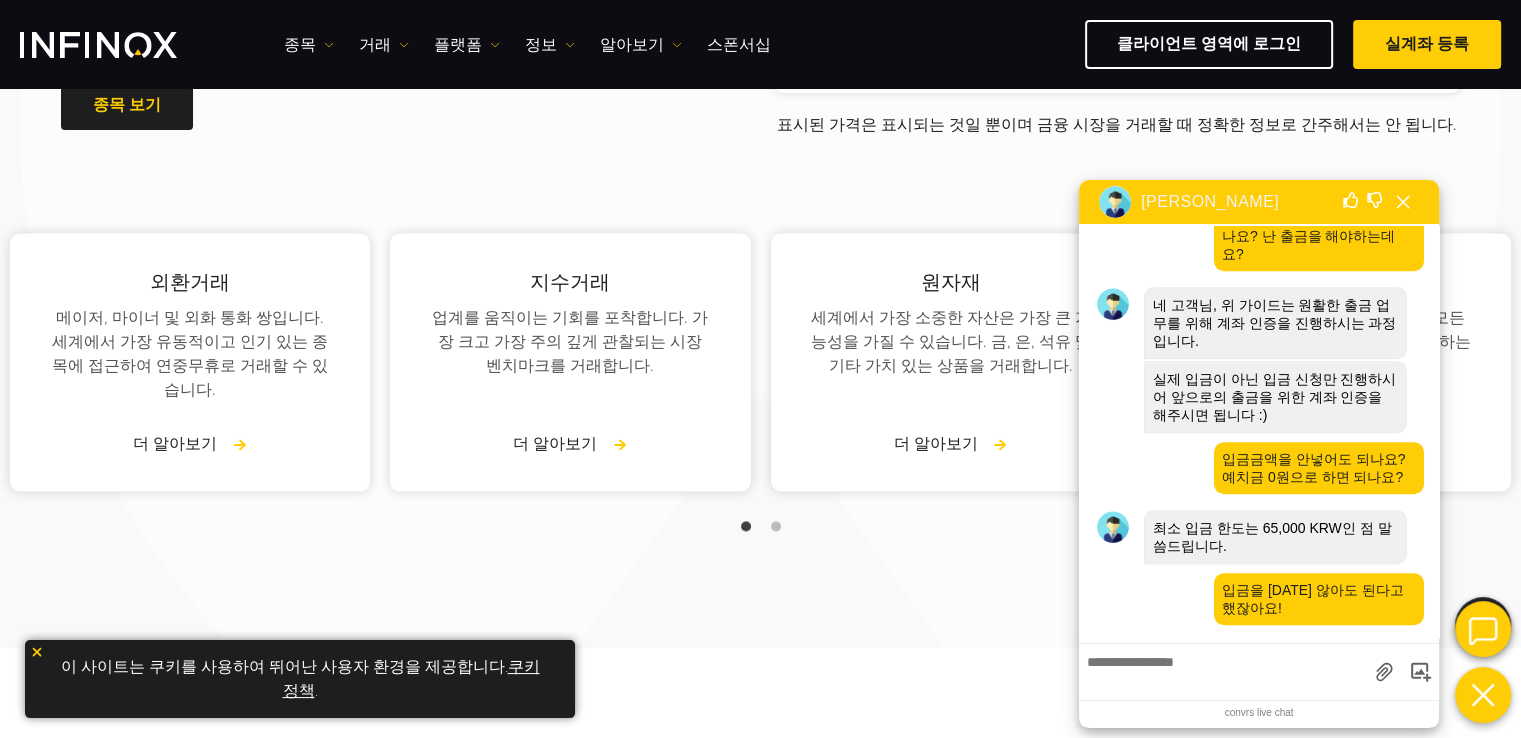 scroll, scrollTop: 1272, scrollLeft: 0, axis: vertical 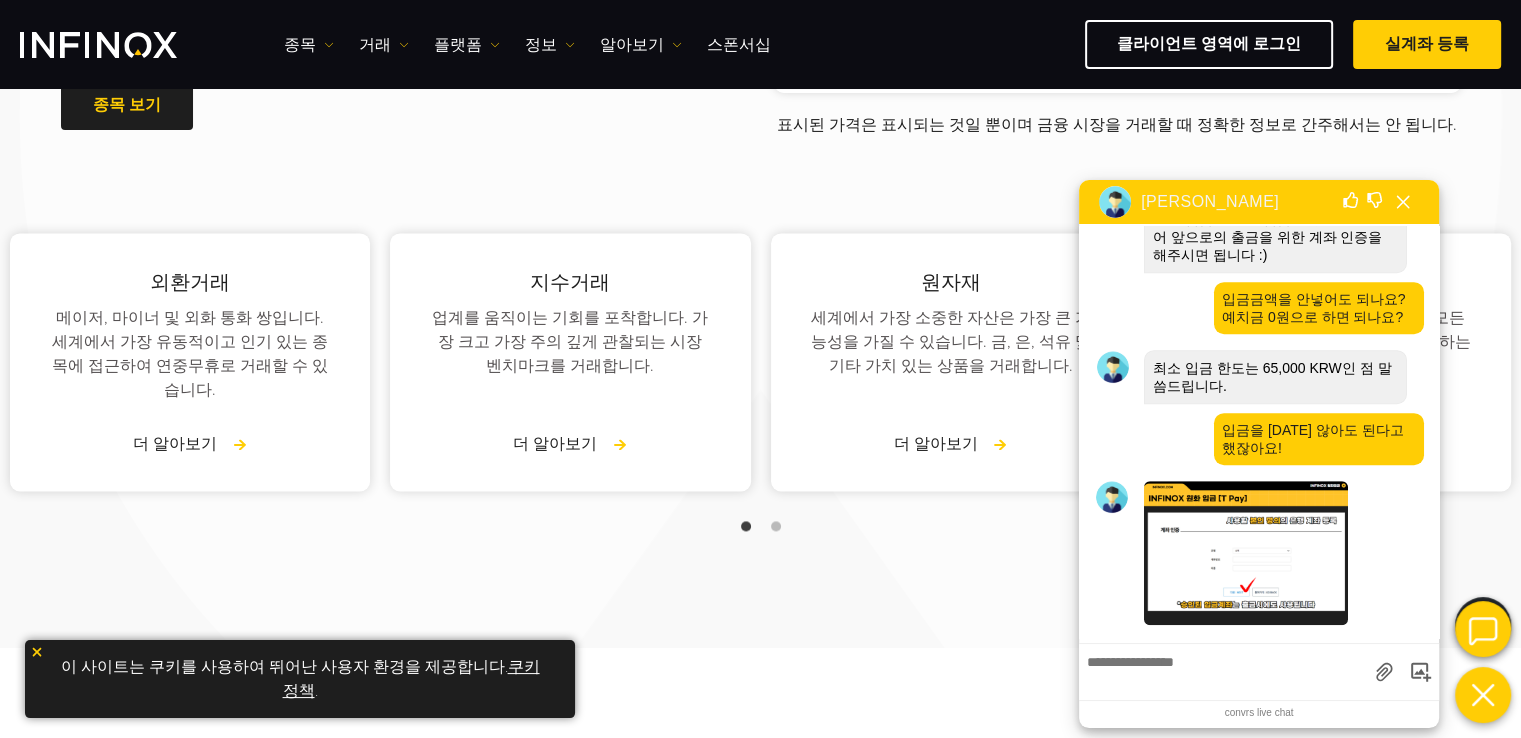 click at bounding box center (1246, 553) 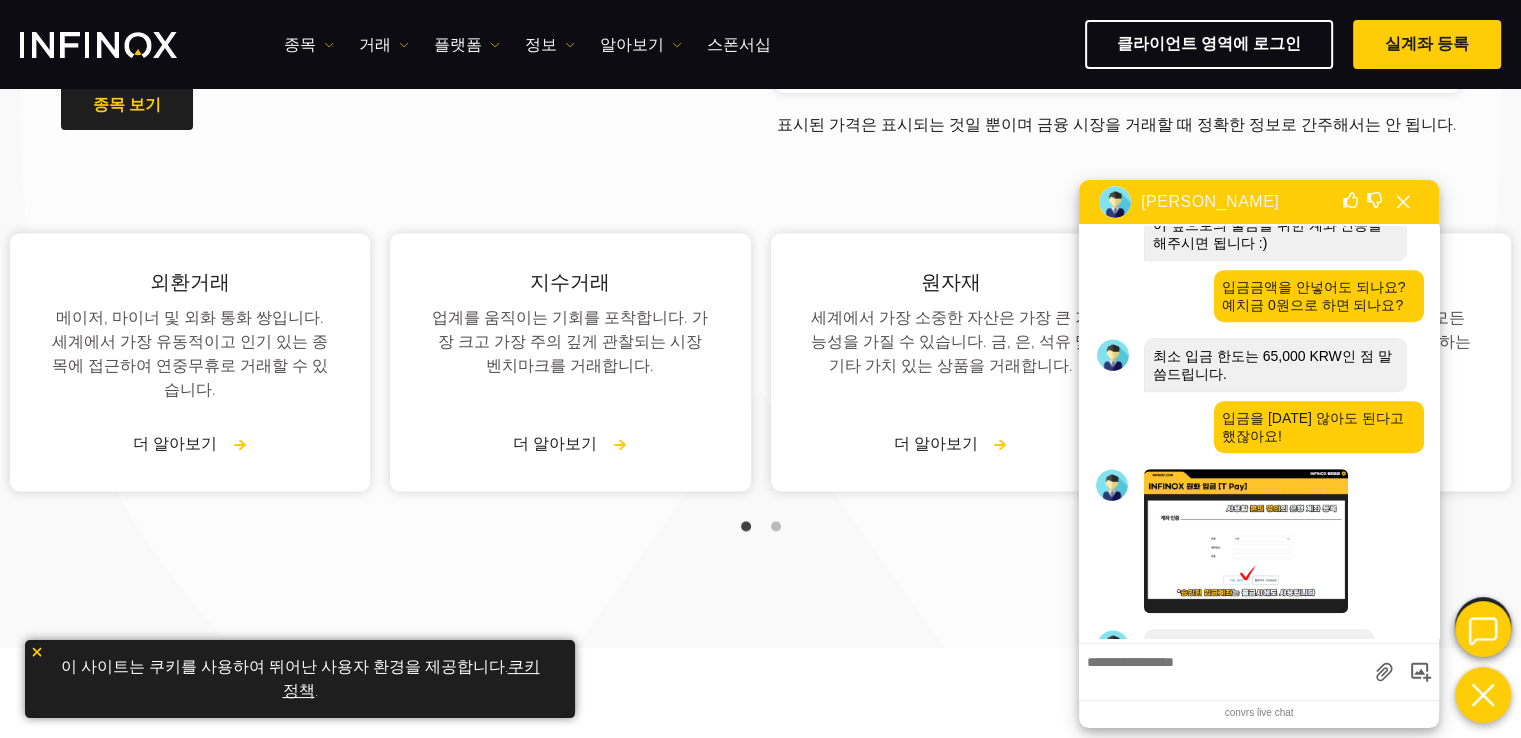 scroll, scrollTop: 1478, scrollLeft: 0, axis: vertical 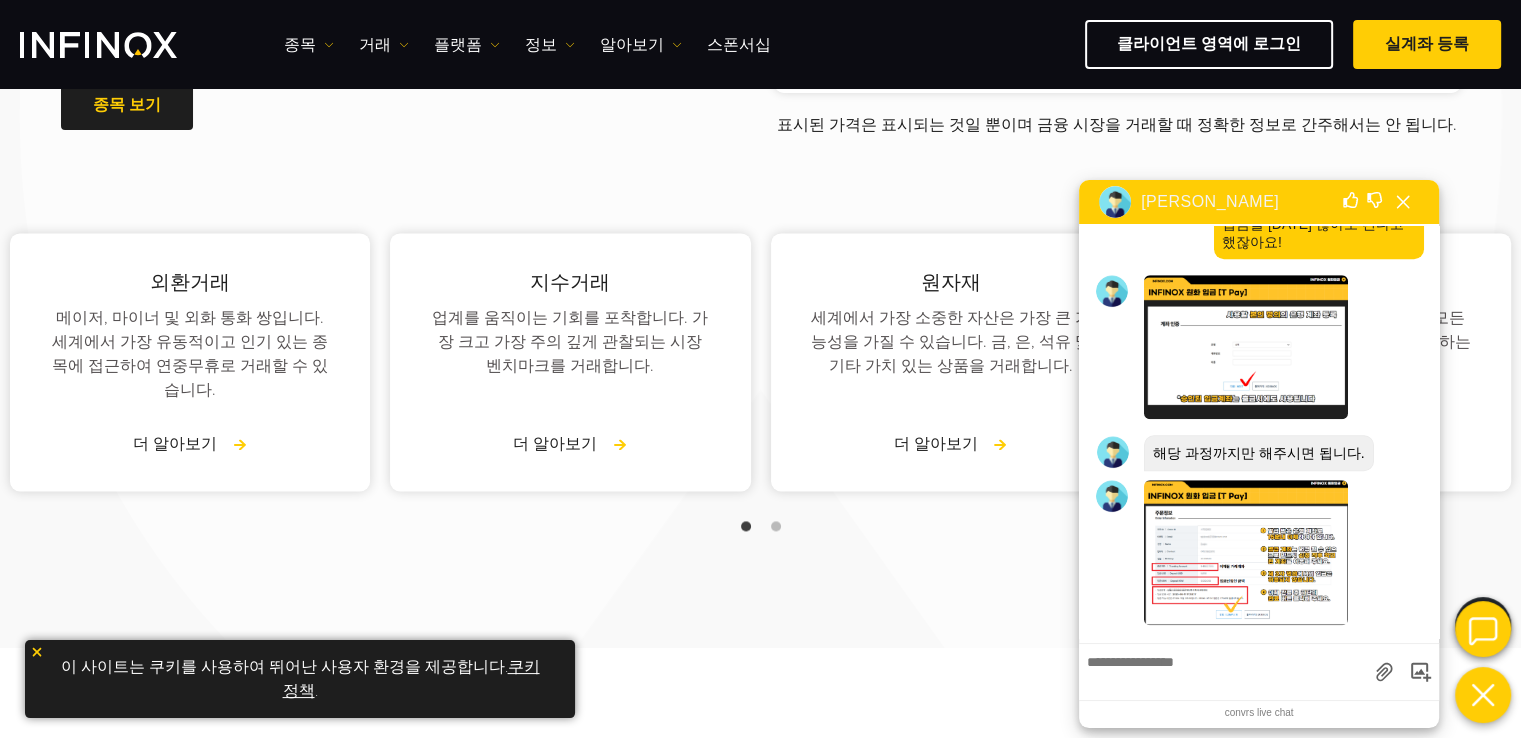 click at bounding box center (1246, 552) 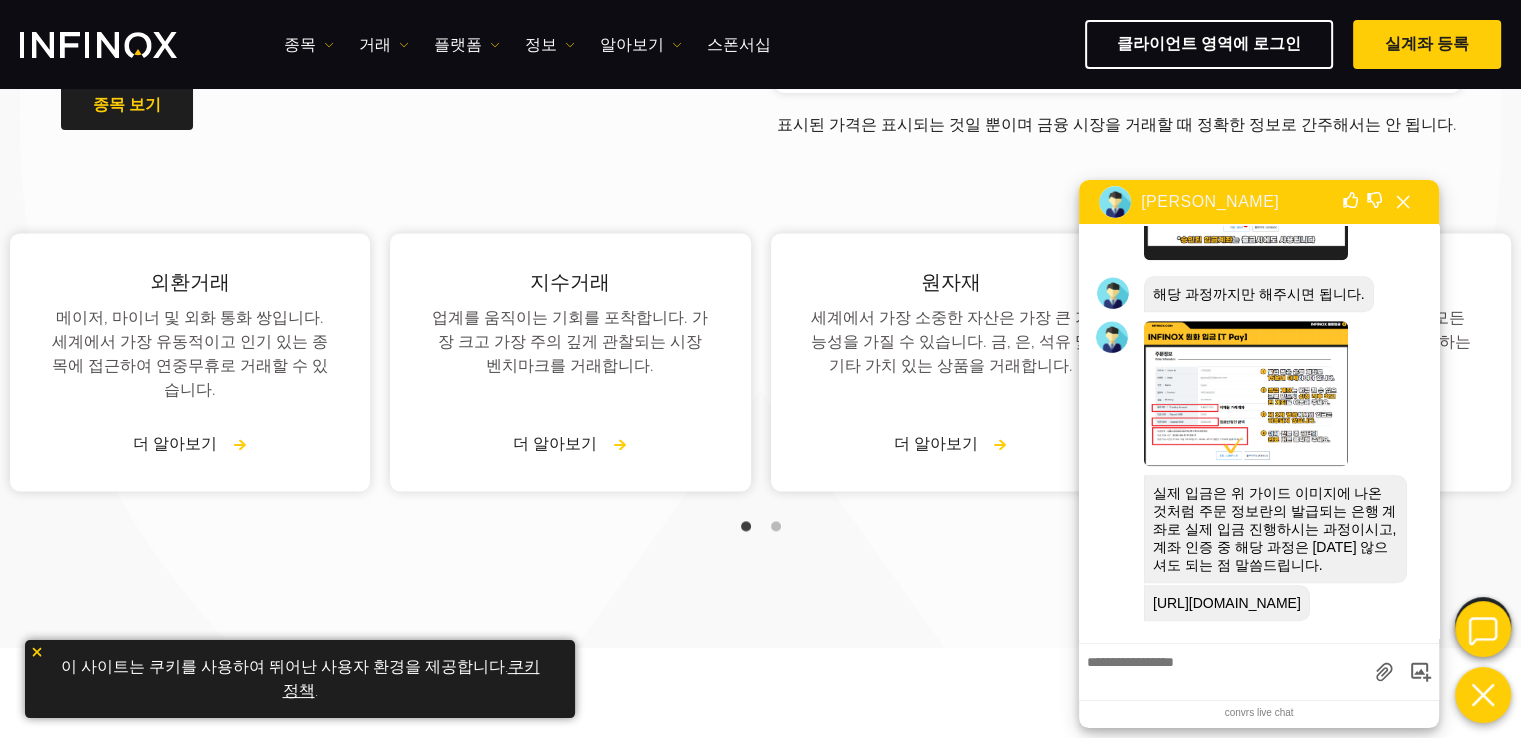 scroll, scrollTop: 1663, scrollLeft: 0, axis: vertical 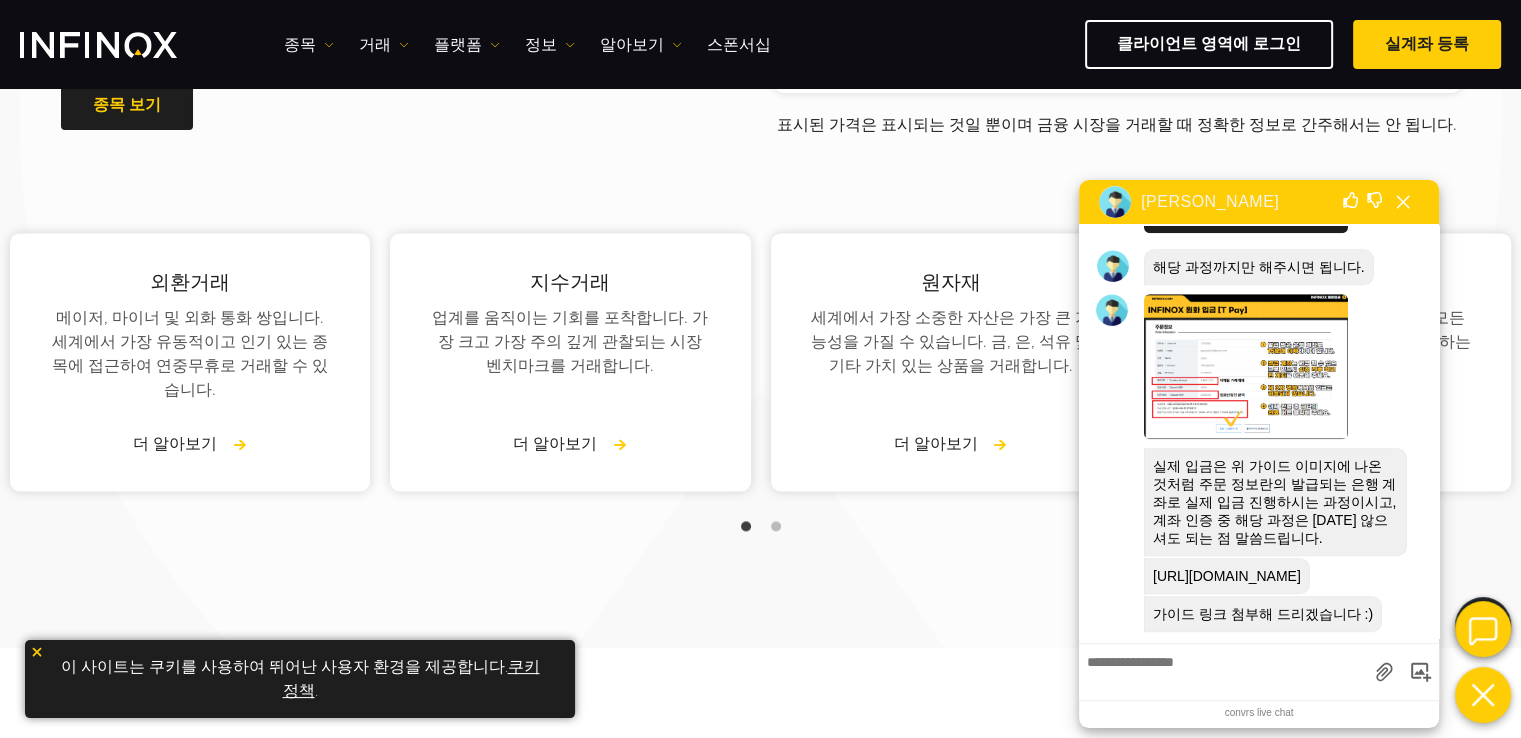 click on "https://infinox.oopy.io/deposit/tpay" at bounding box center (1227, 576) 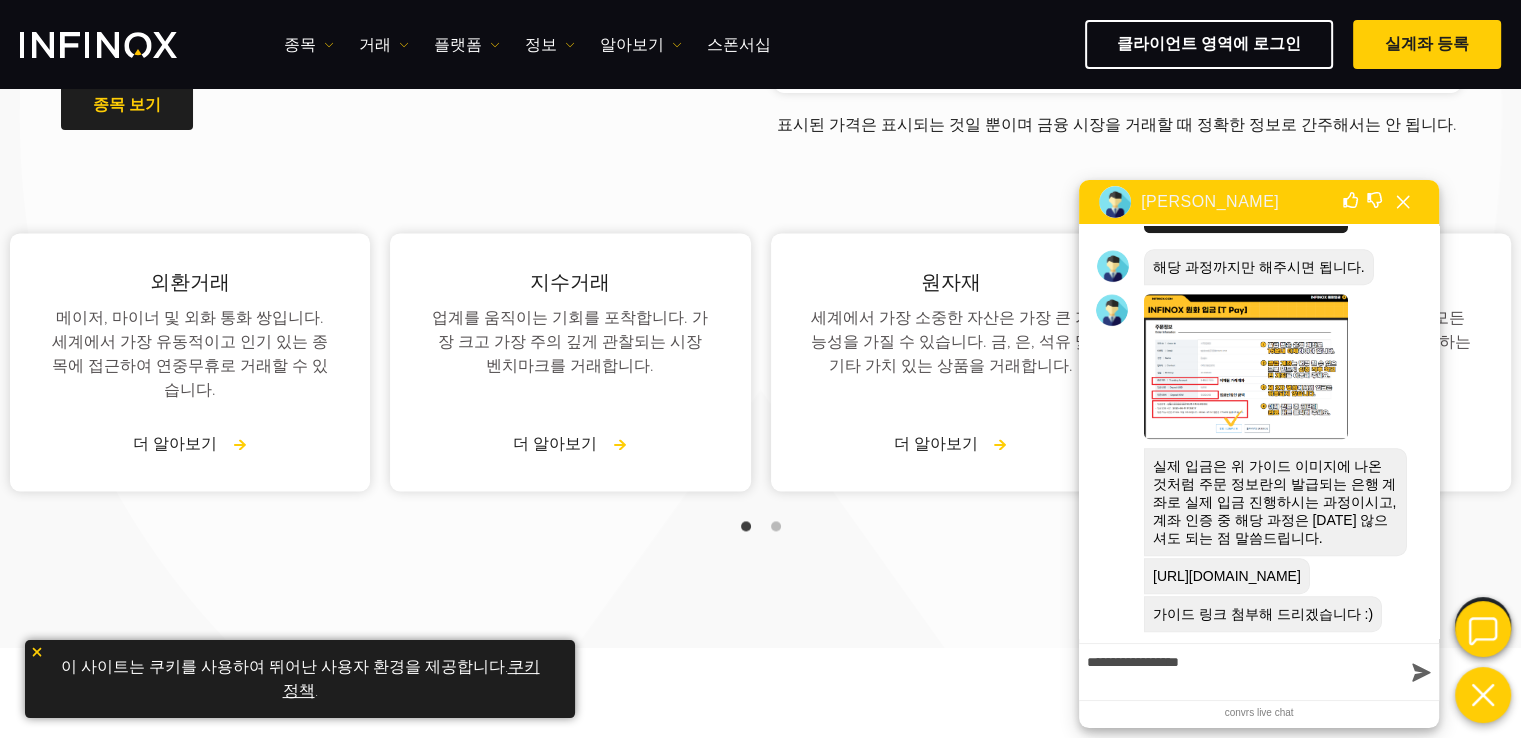 type on "**********" 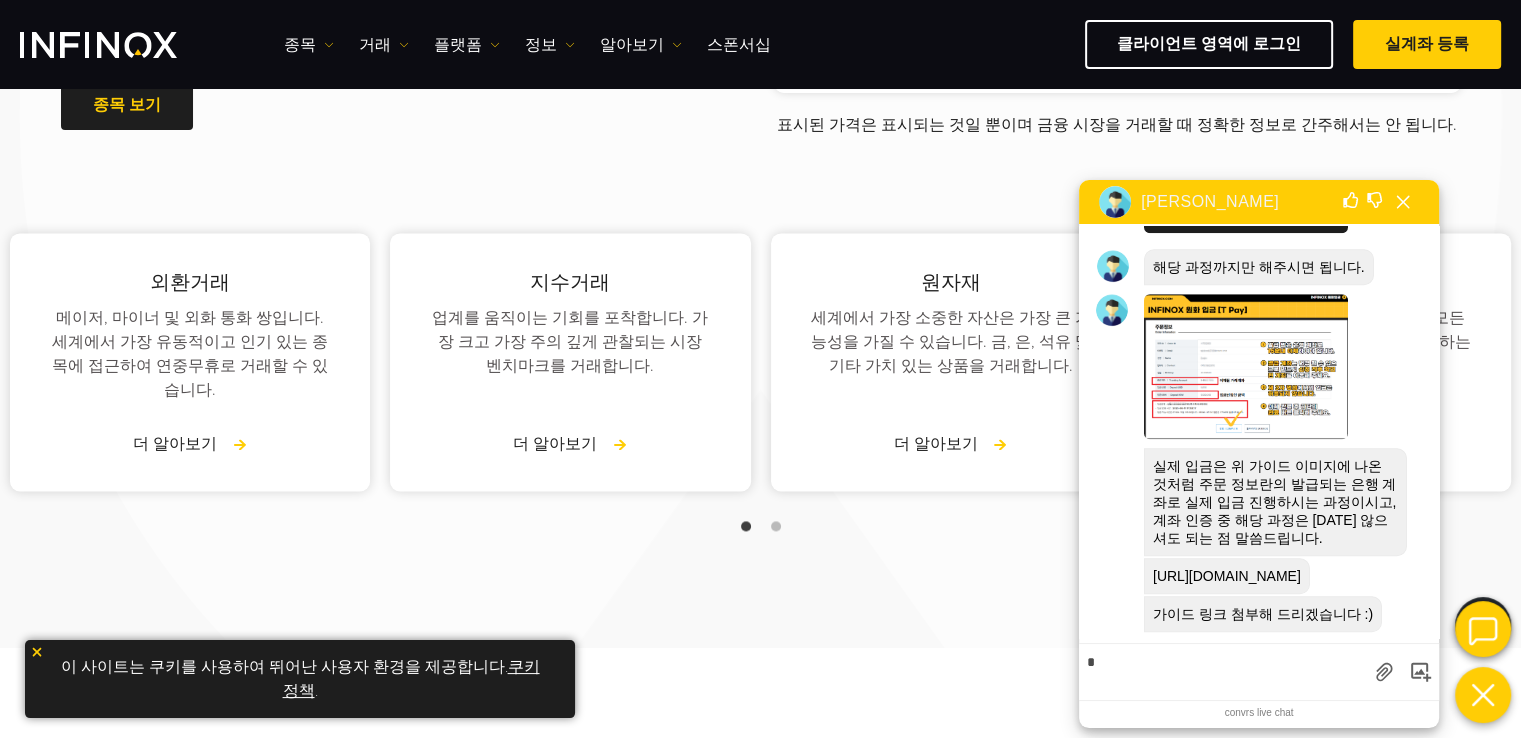 scroll, scrollTop: 1731, scrollLeft: 0, axis: vertical 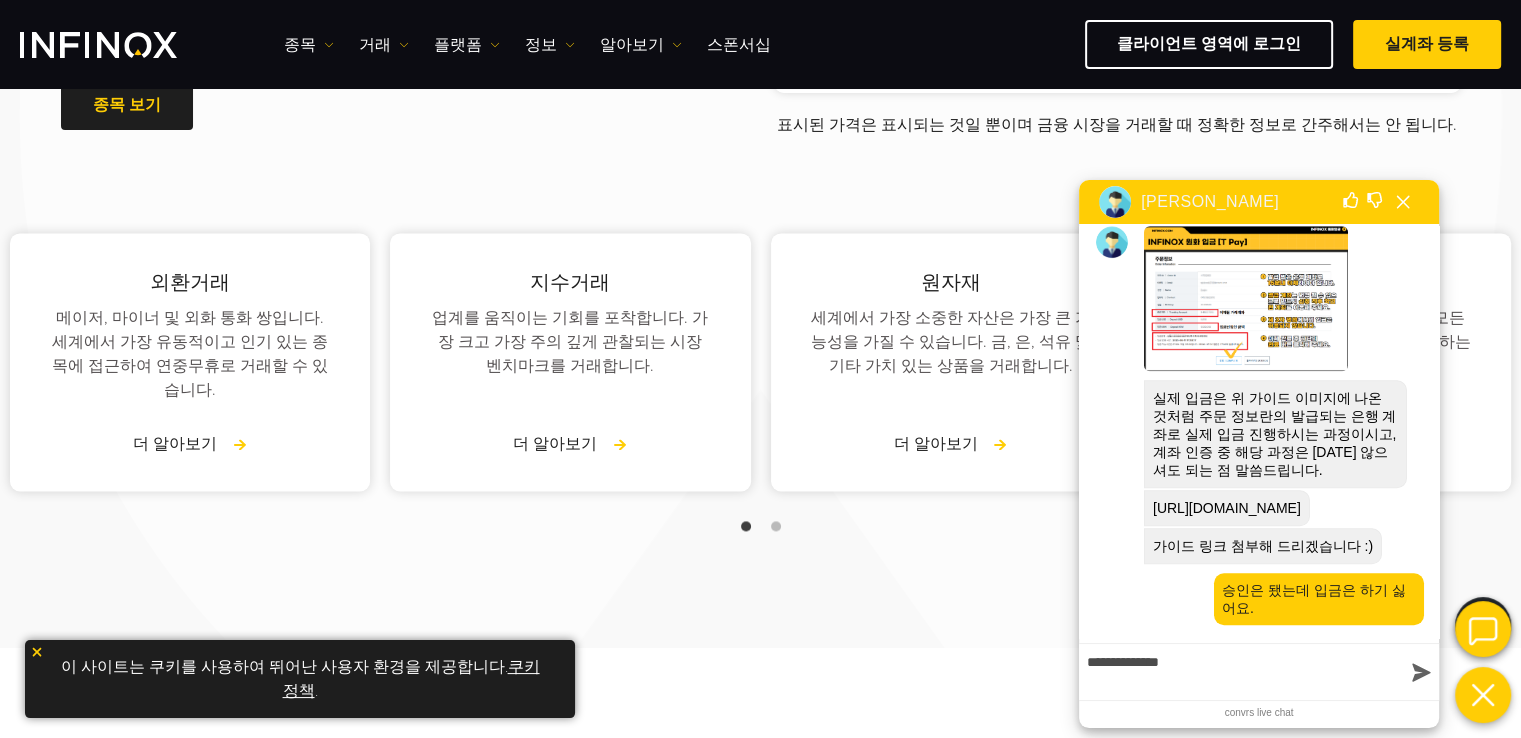 type on "**********" 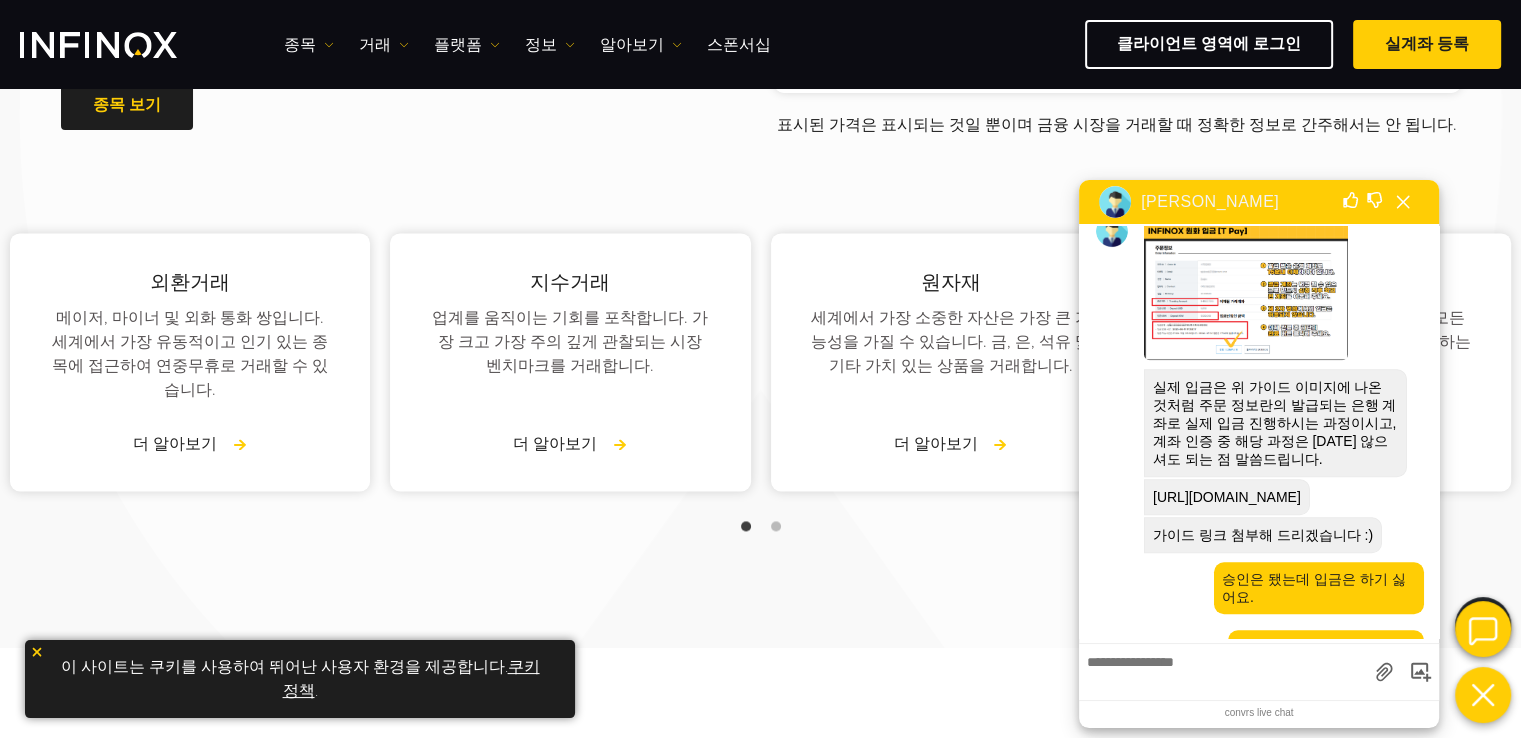 scroll, scrollTop: 1780, scrollLeft: 0, axis: vertical 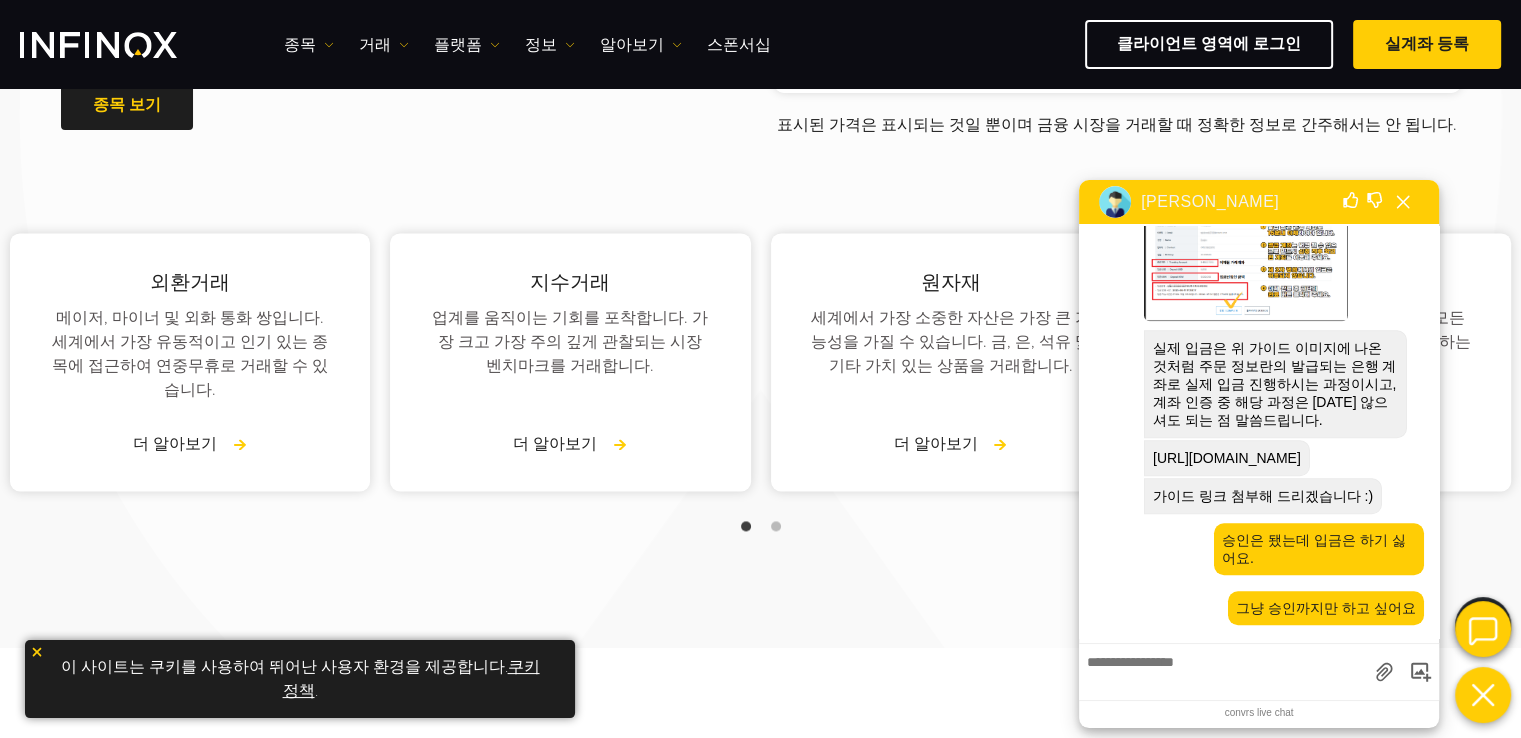 click at bounding box center [1222, 669] 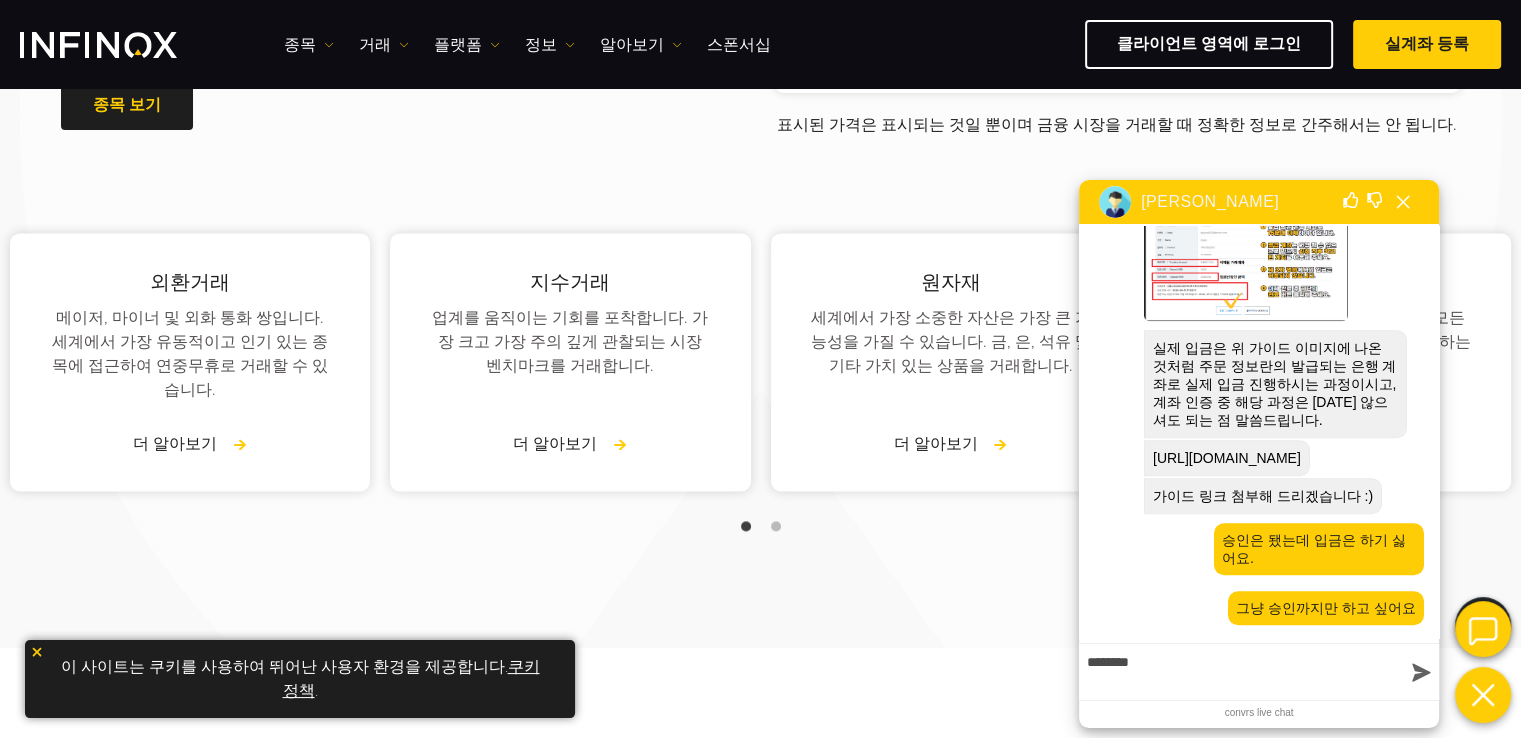 scroll, scrollTop: 1844, scrollLeft: 0, axis: vertical 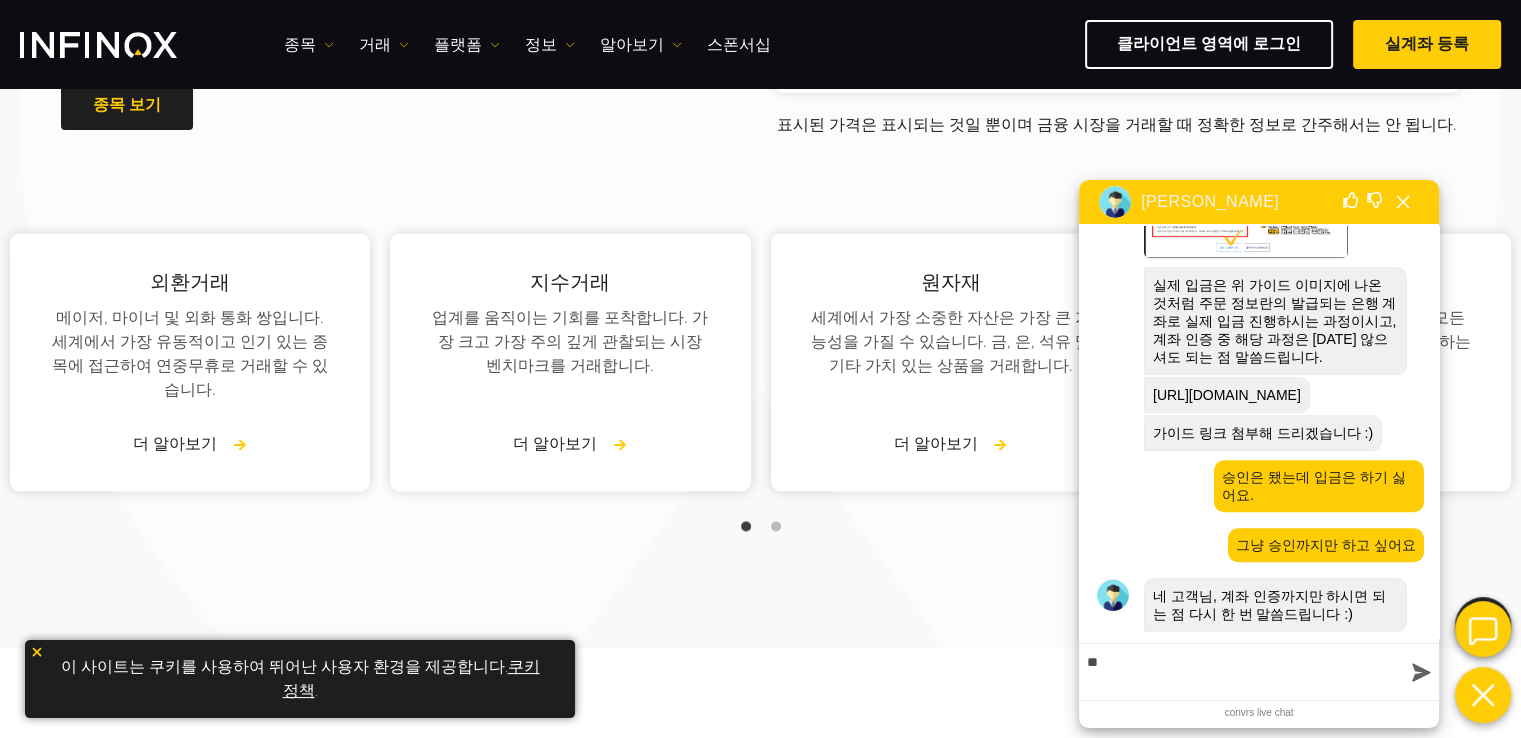 type on "*" 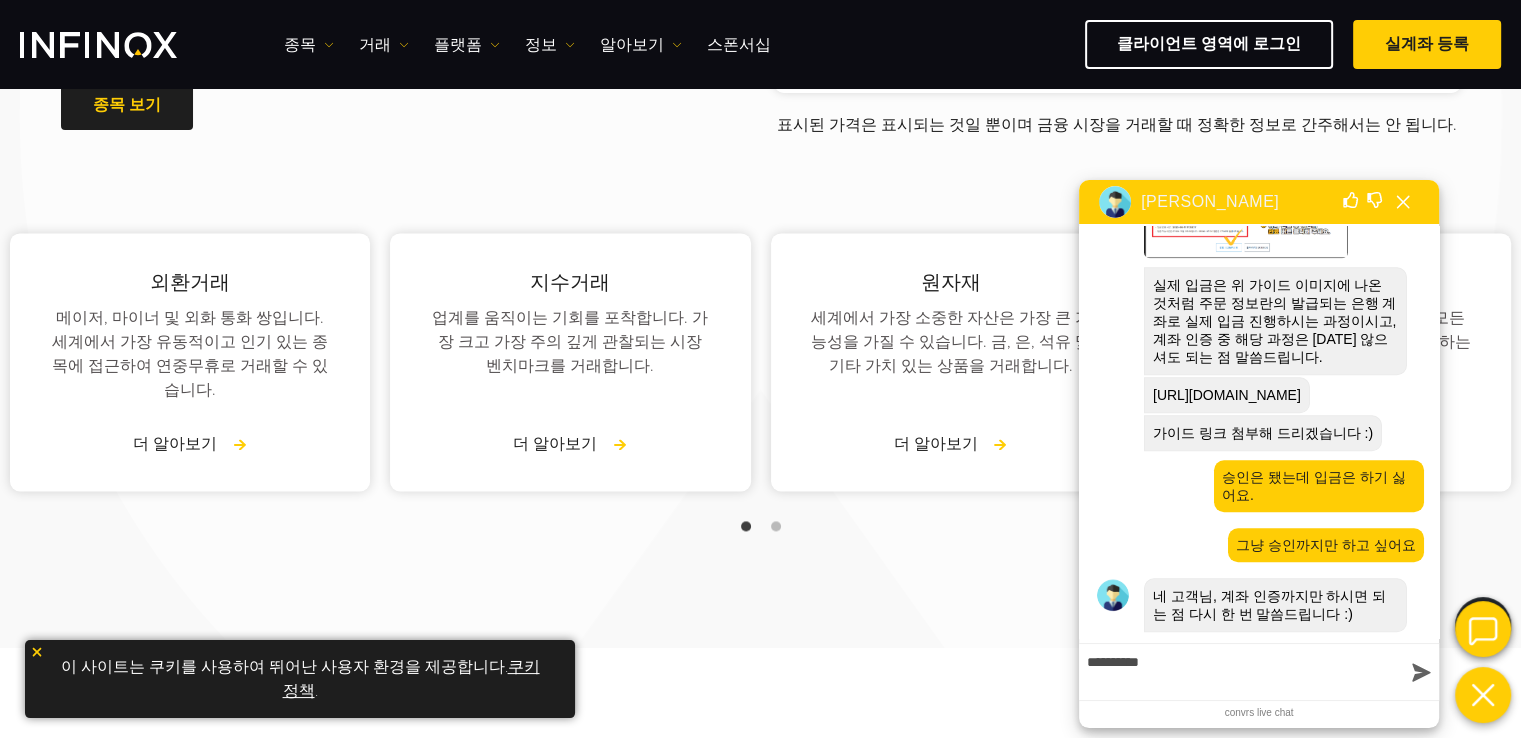 scroll, scrollTop: 1916, scrollLeft: 0, axis: vertical 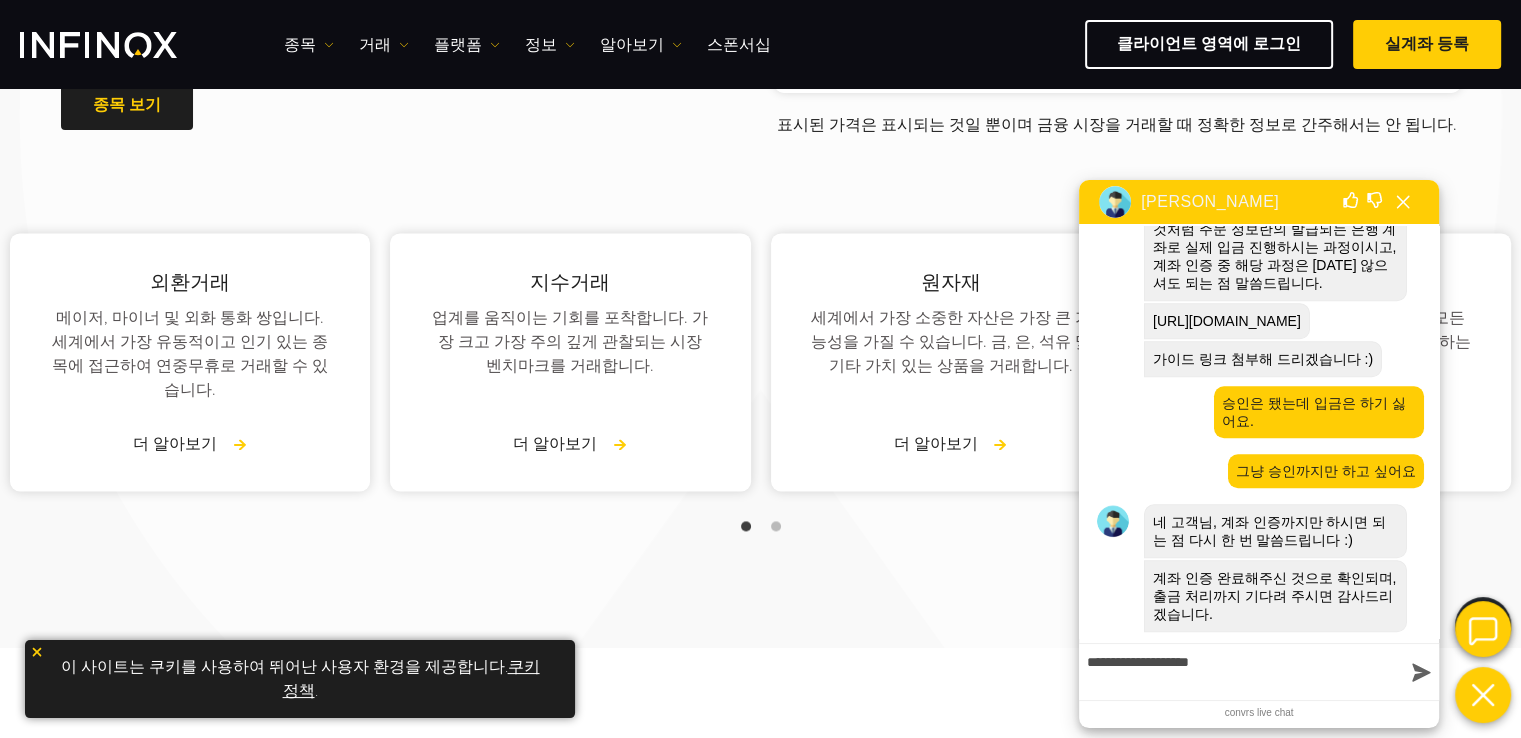 type on "**********" 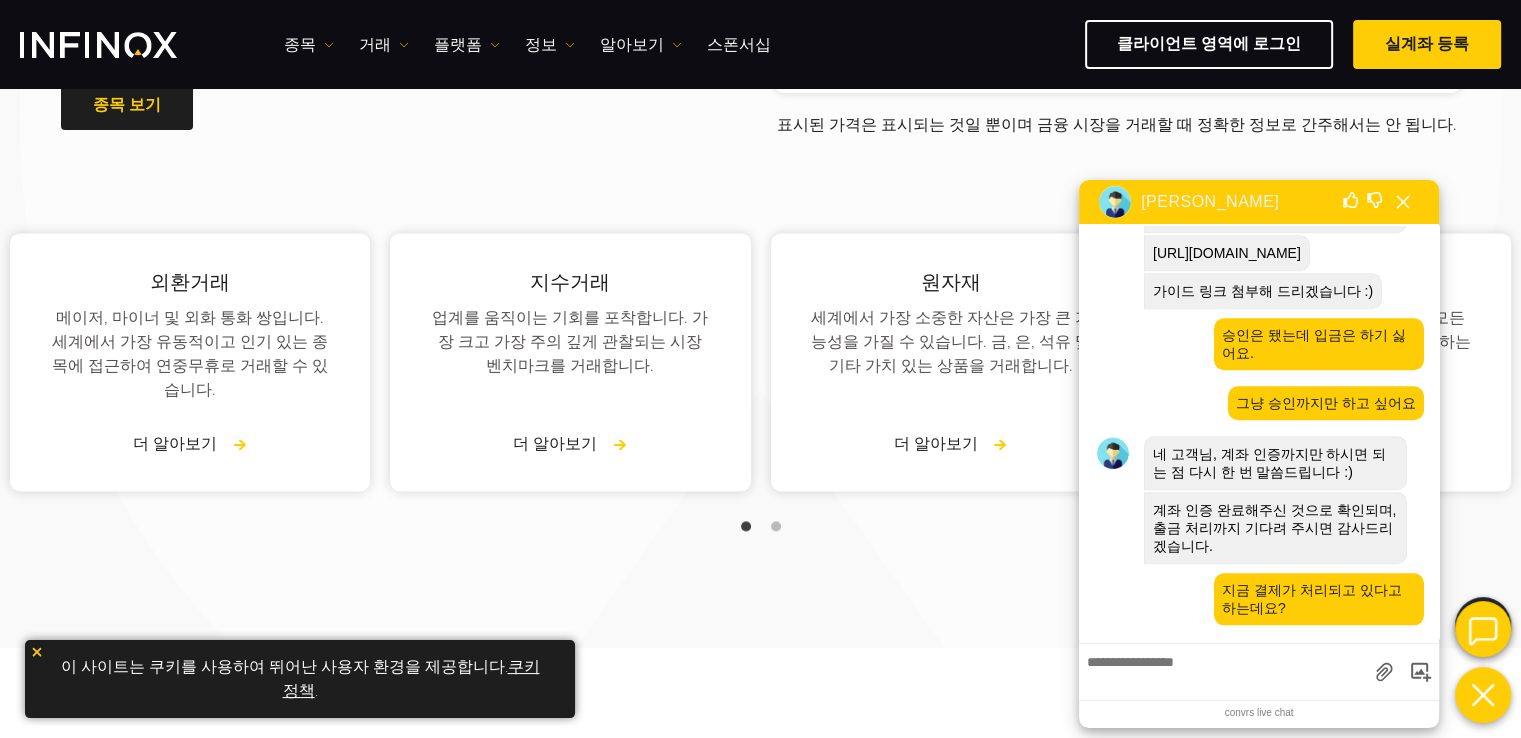 scroll, scrollTop: 2048, scrollLeft: 0, axis: vertical 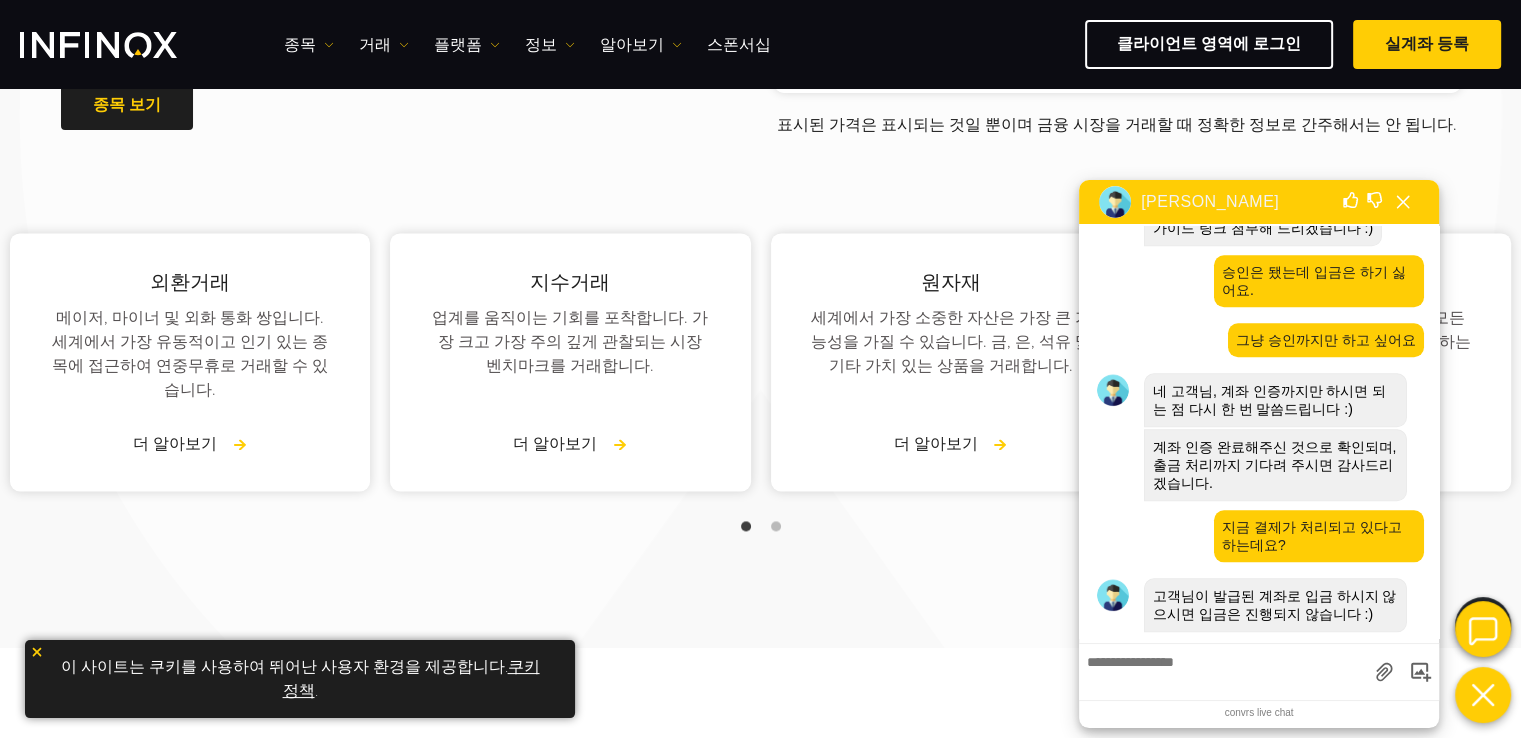 click at bounding box center (1222, 669) 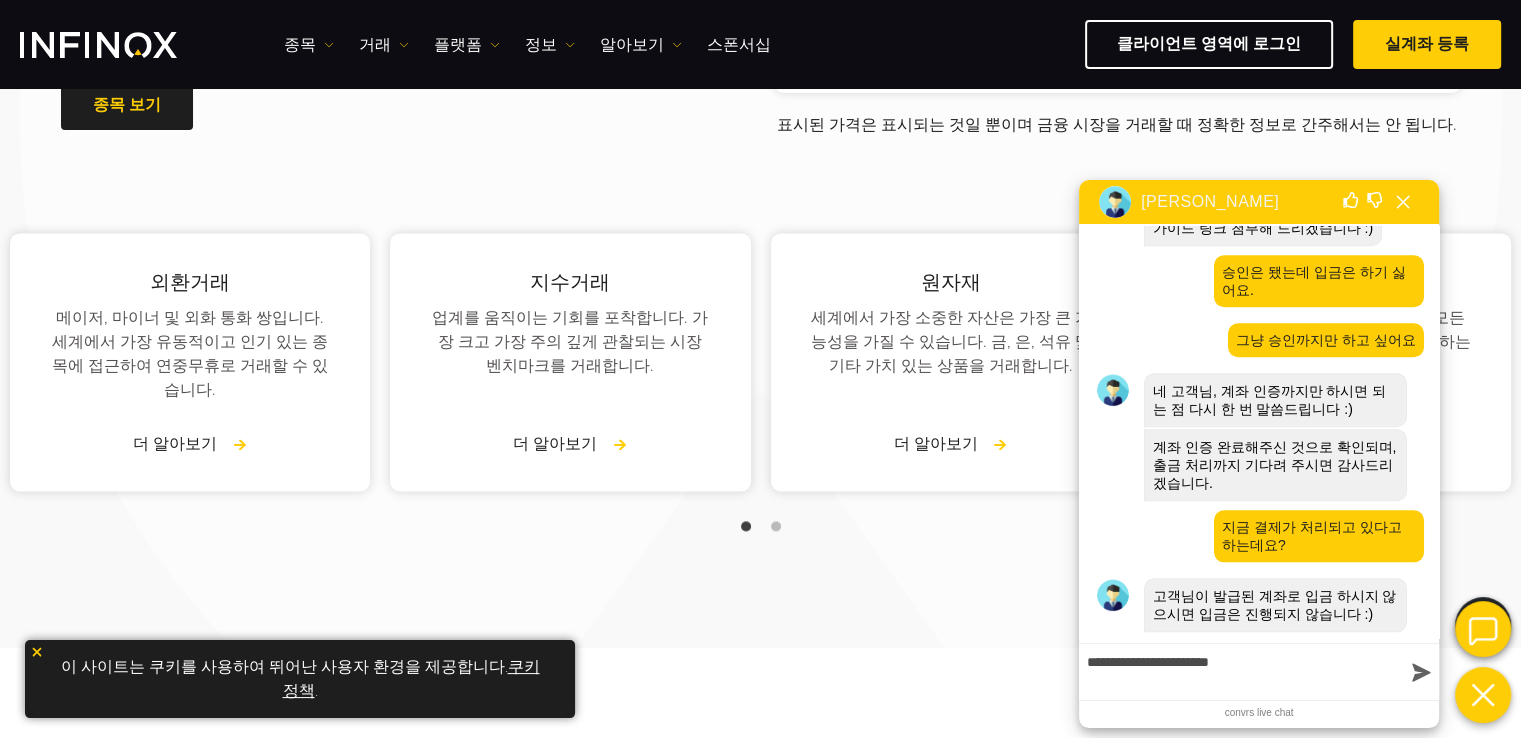 click on "**********" at bounding box center (1241, 669) 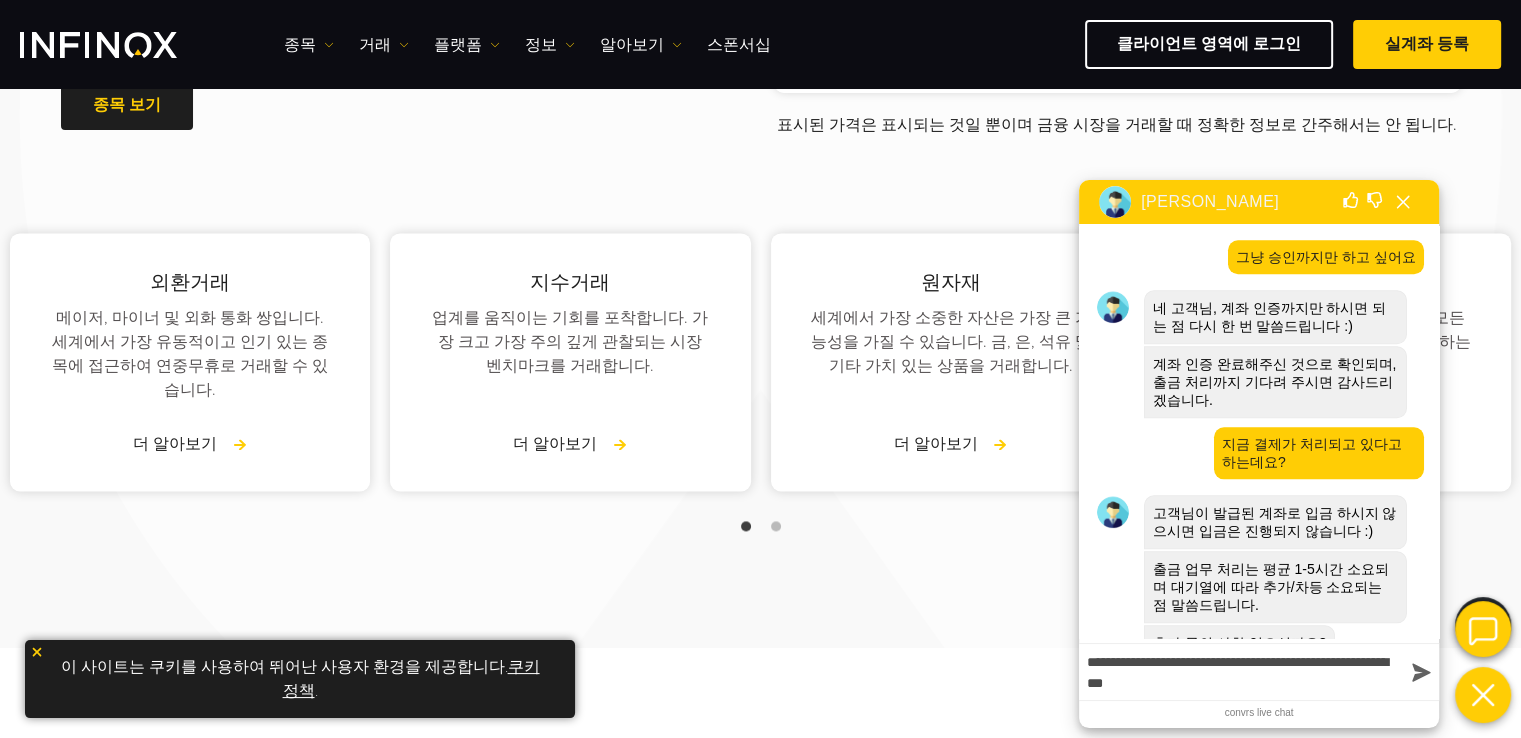 scroll, scrollTop: 2159, scrollLeft: 0, axis: vertical 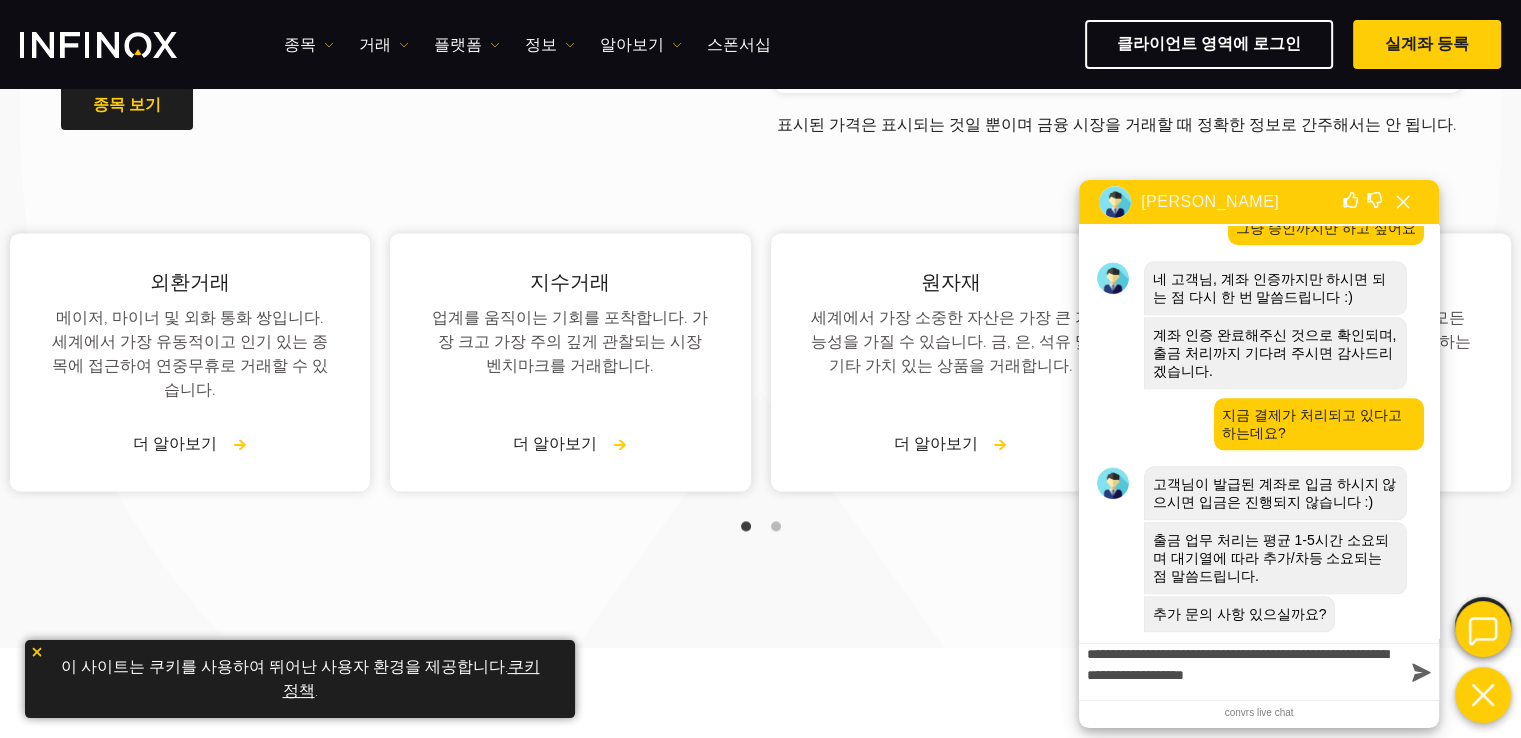 type on "**********" 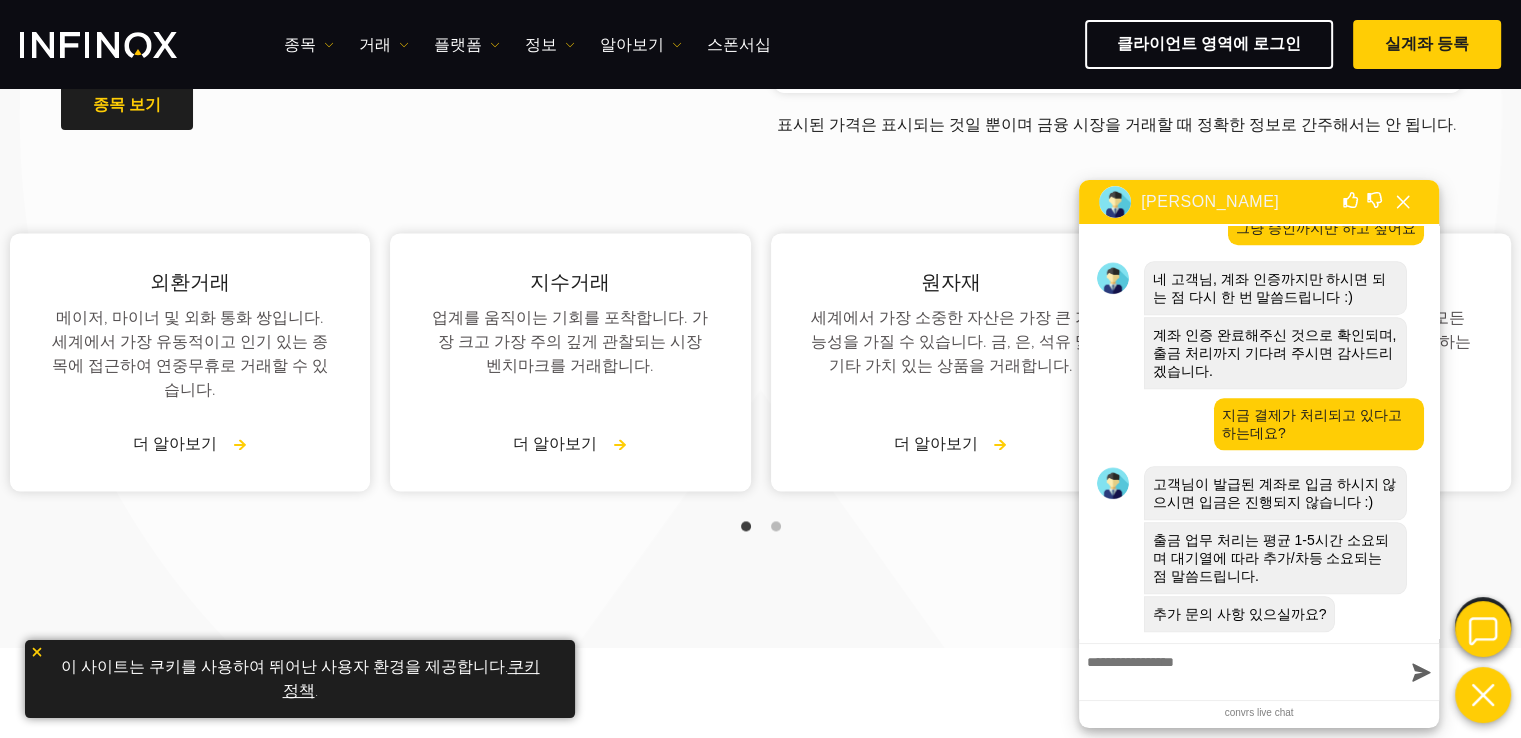 scroll, scrollTop: 0, scrollLeft: 0, axis: both 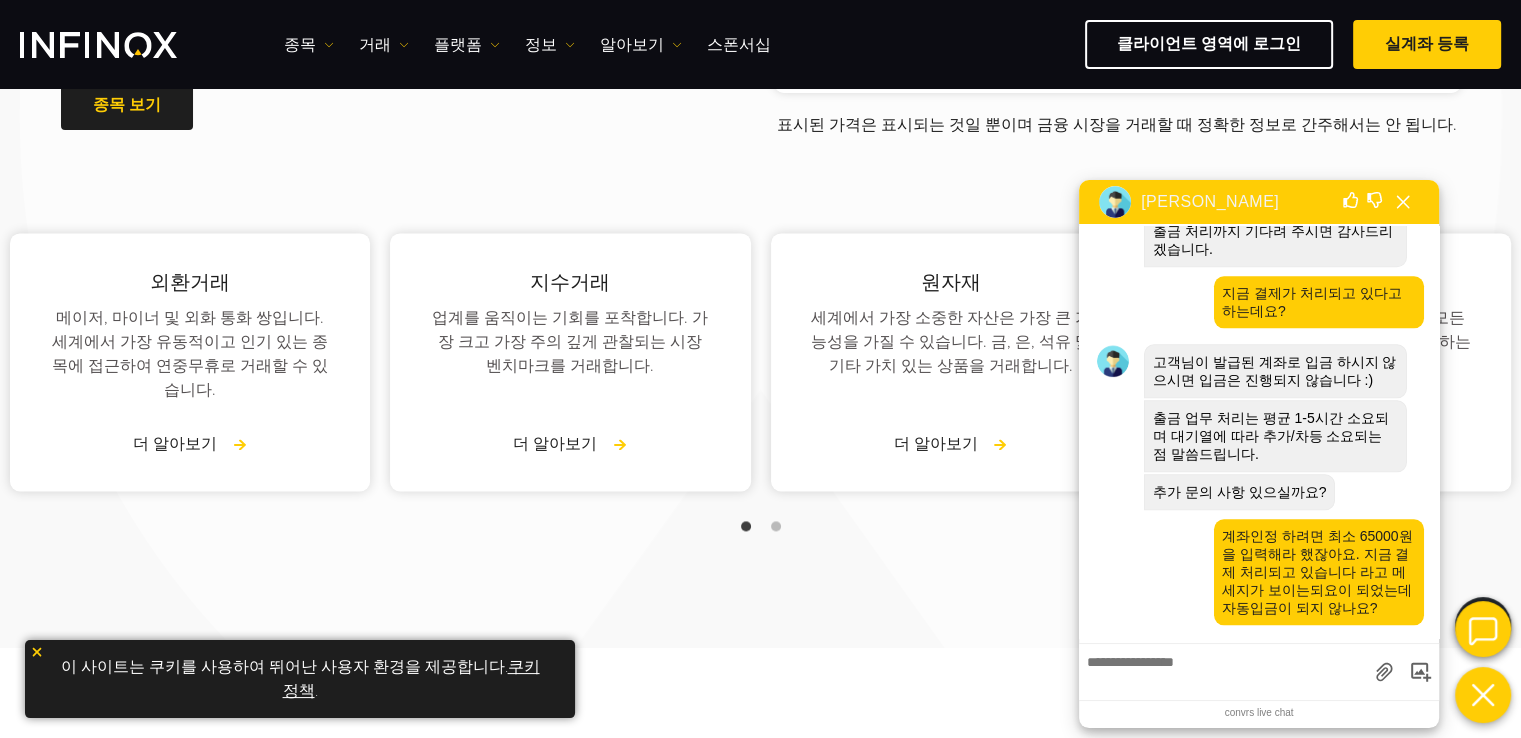 click at bounding box center [1222, 669] 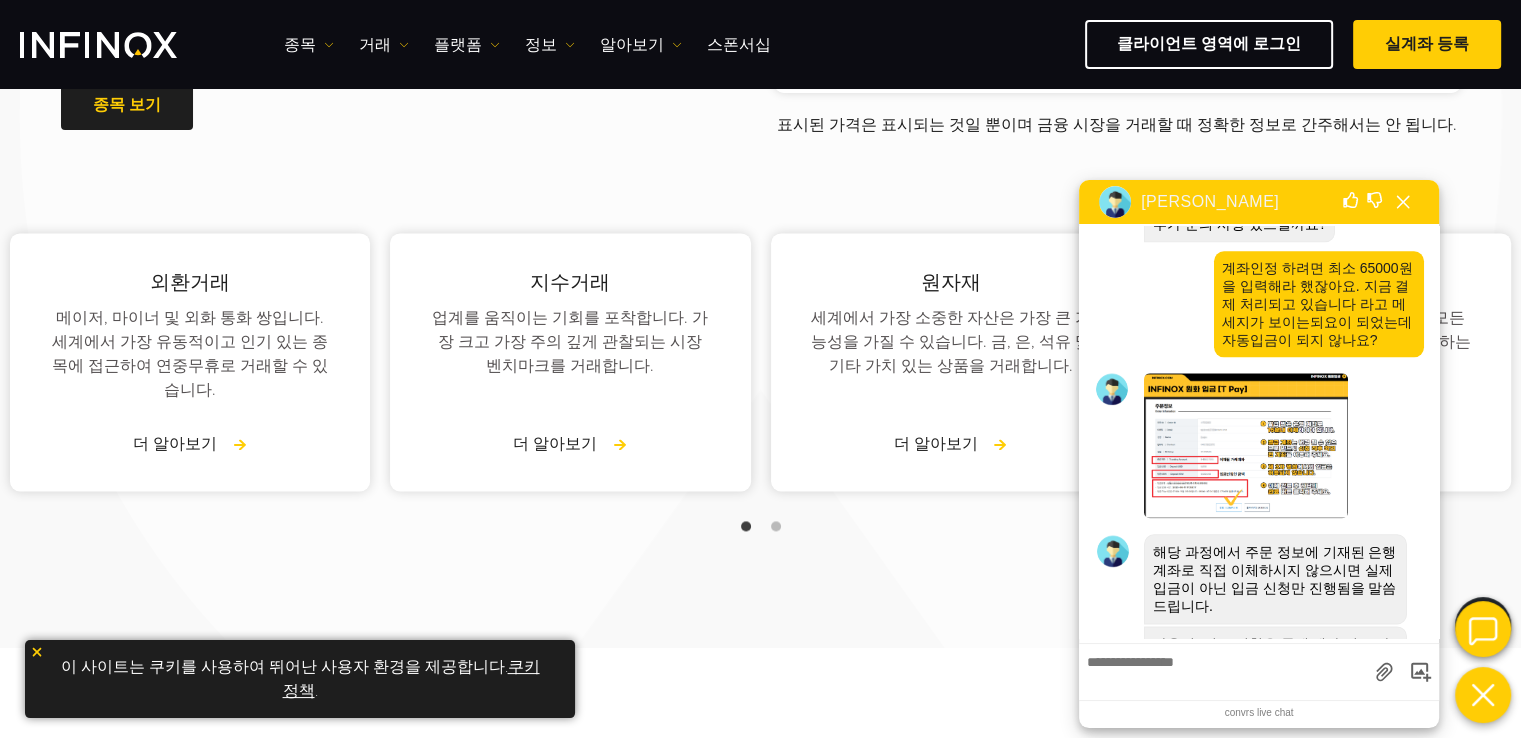 scroll, scrollTop: 2596, scrollLeft: 0, axis: vertical 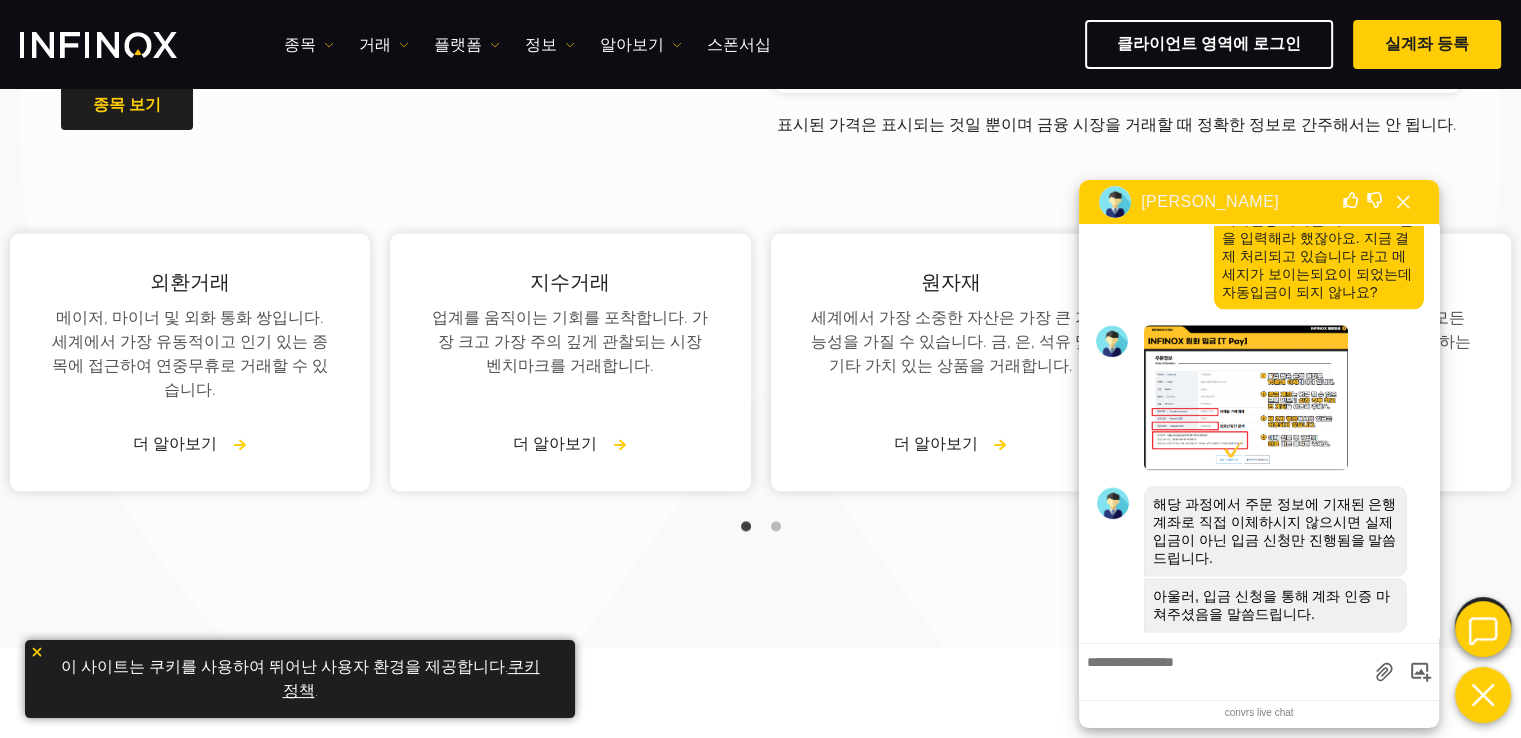click at bounding box center [1246, 397] 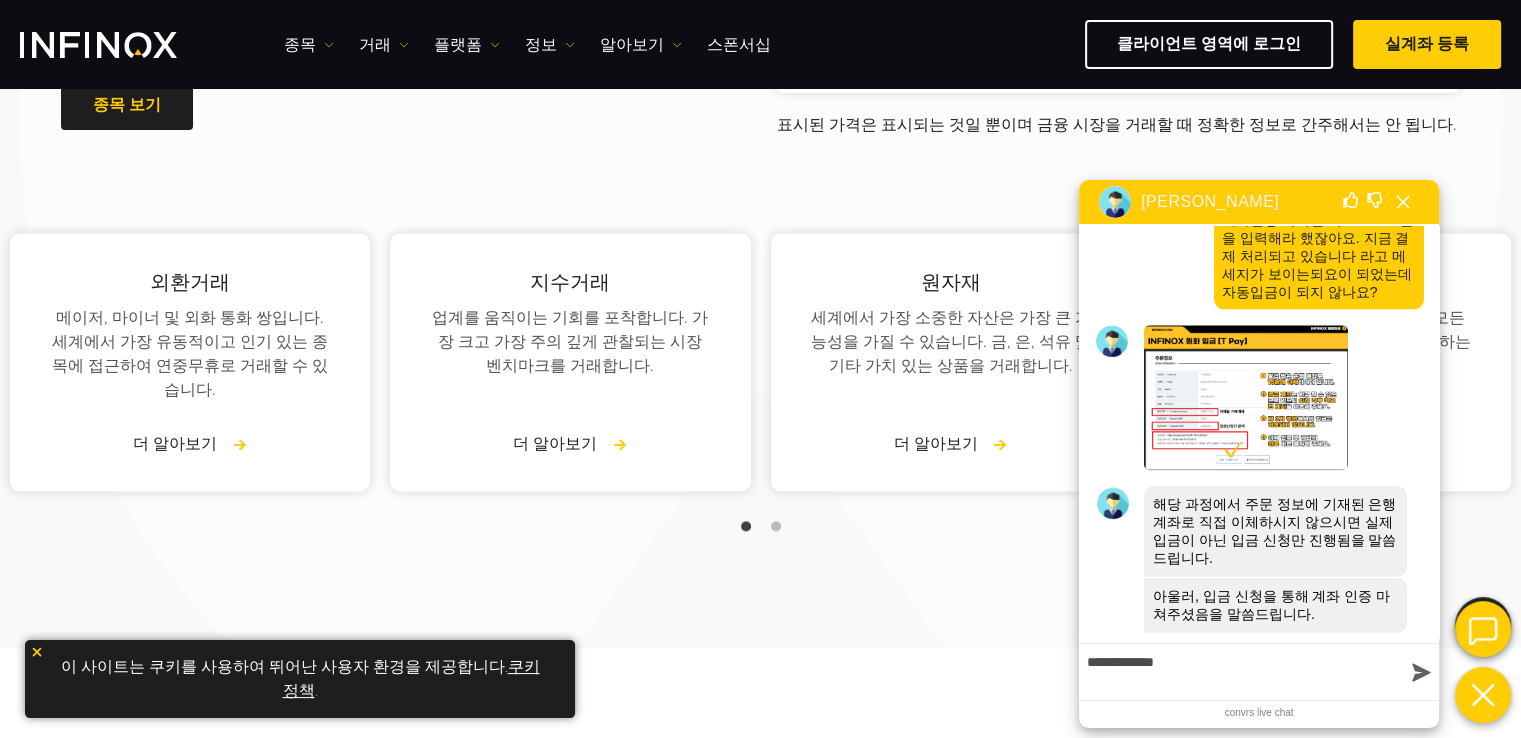 type on "**********" 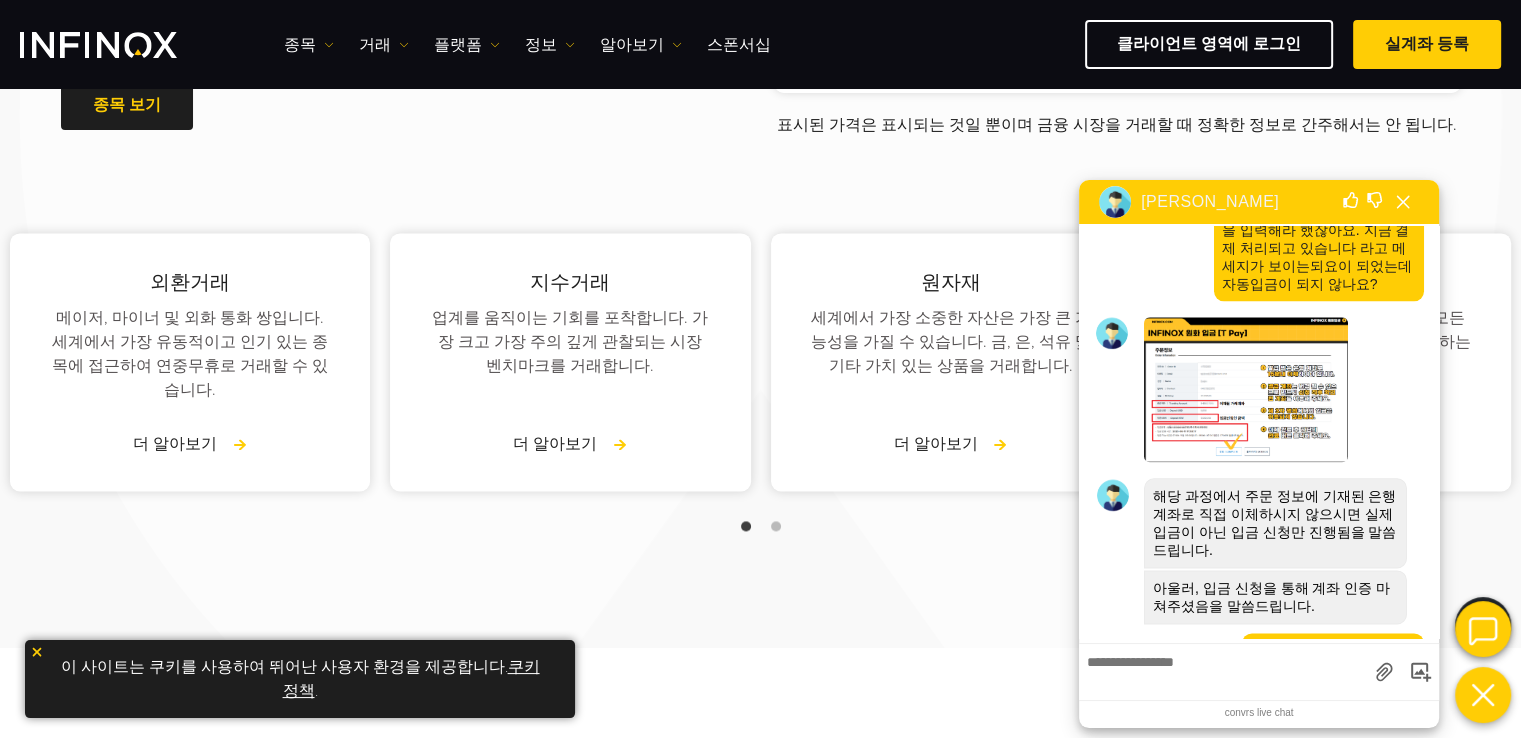 scroll, scrollTop: 2646, scrollLeft: 0, axis: vertical 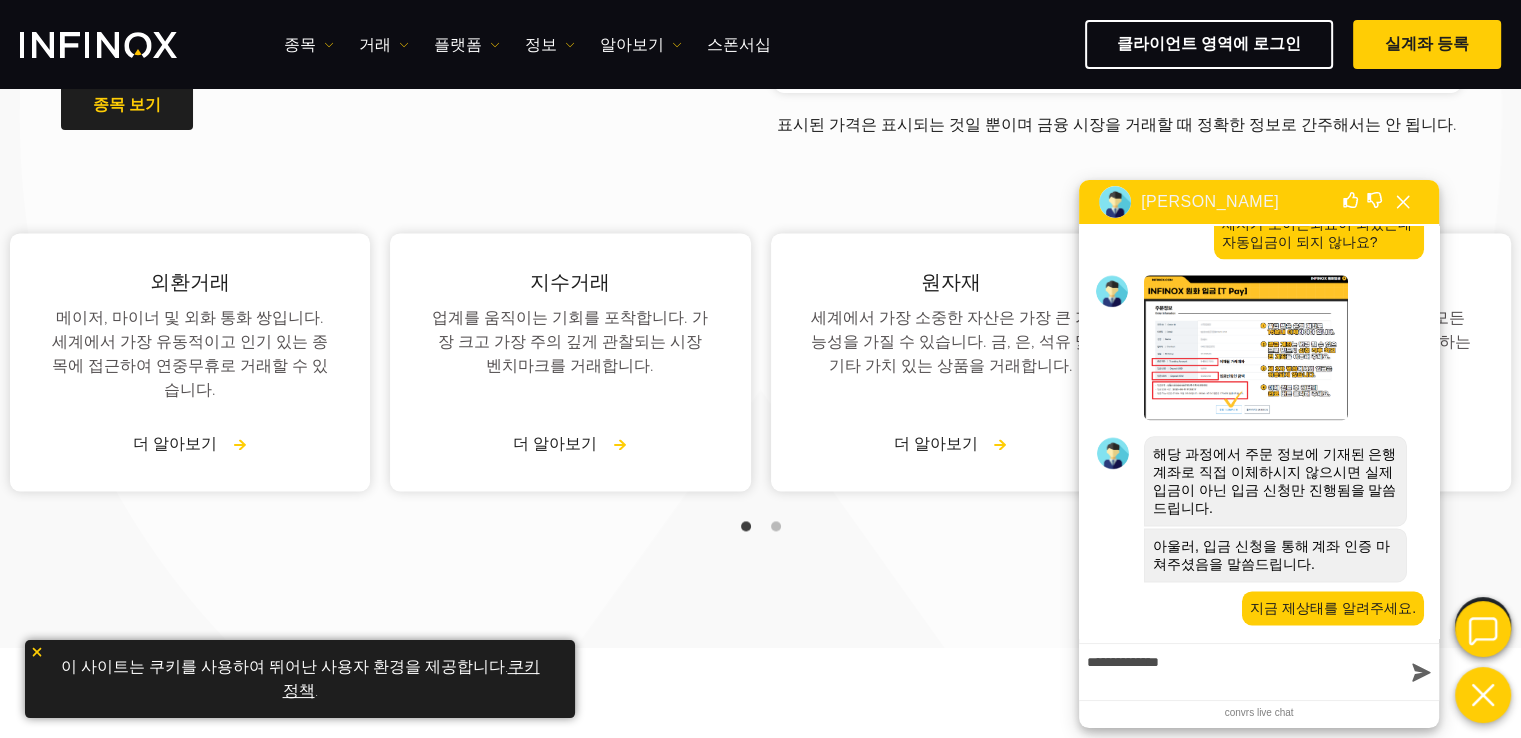type on "**********" 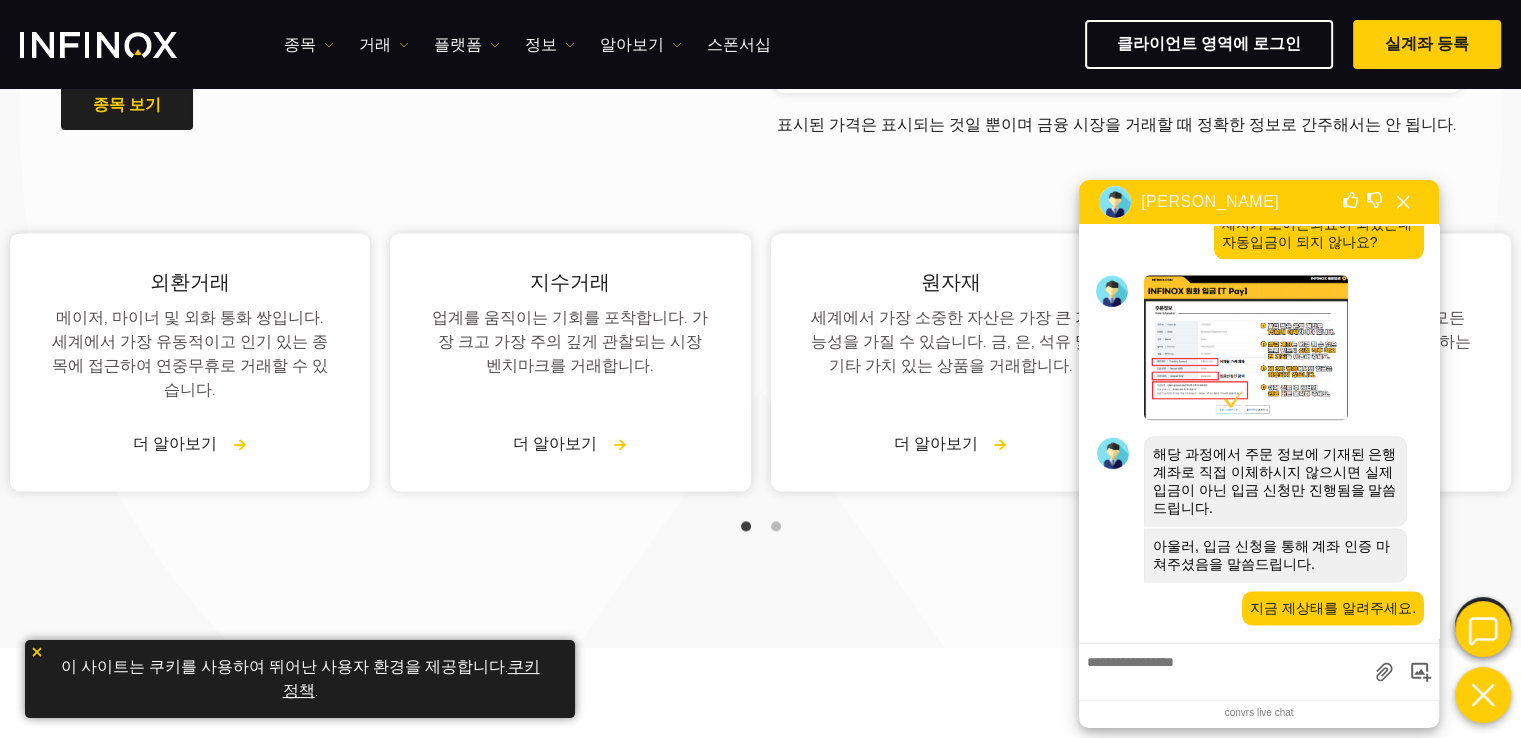 scroll, scrollTop: 2696, scrollLeft: 0, axis: vertical 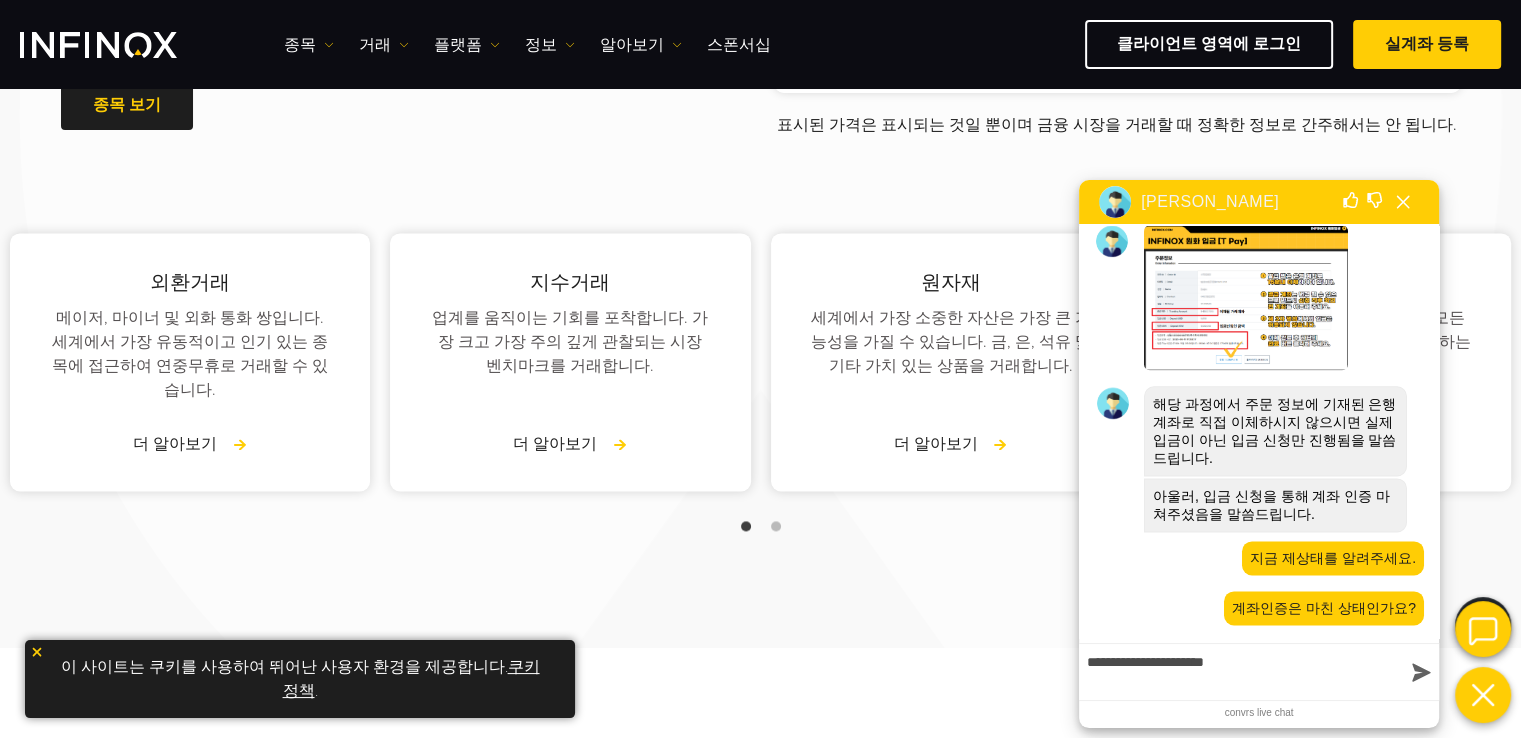 type on "**********" 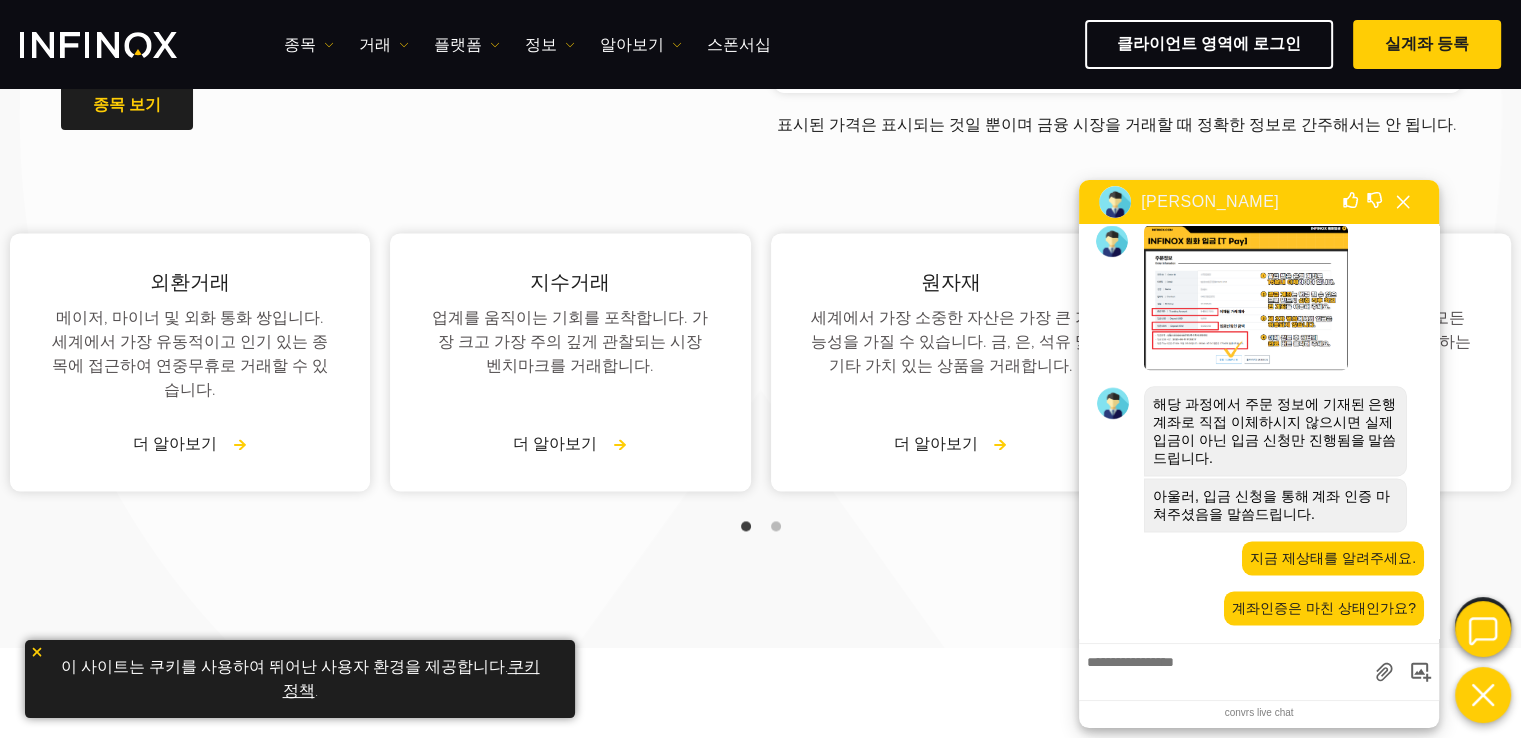 scroll, scrollTop: 2764, scrollLeft: 0, axis: vertical 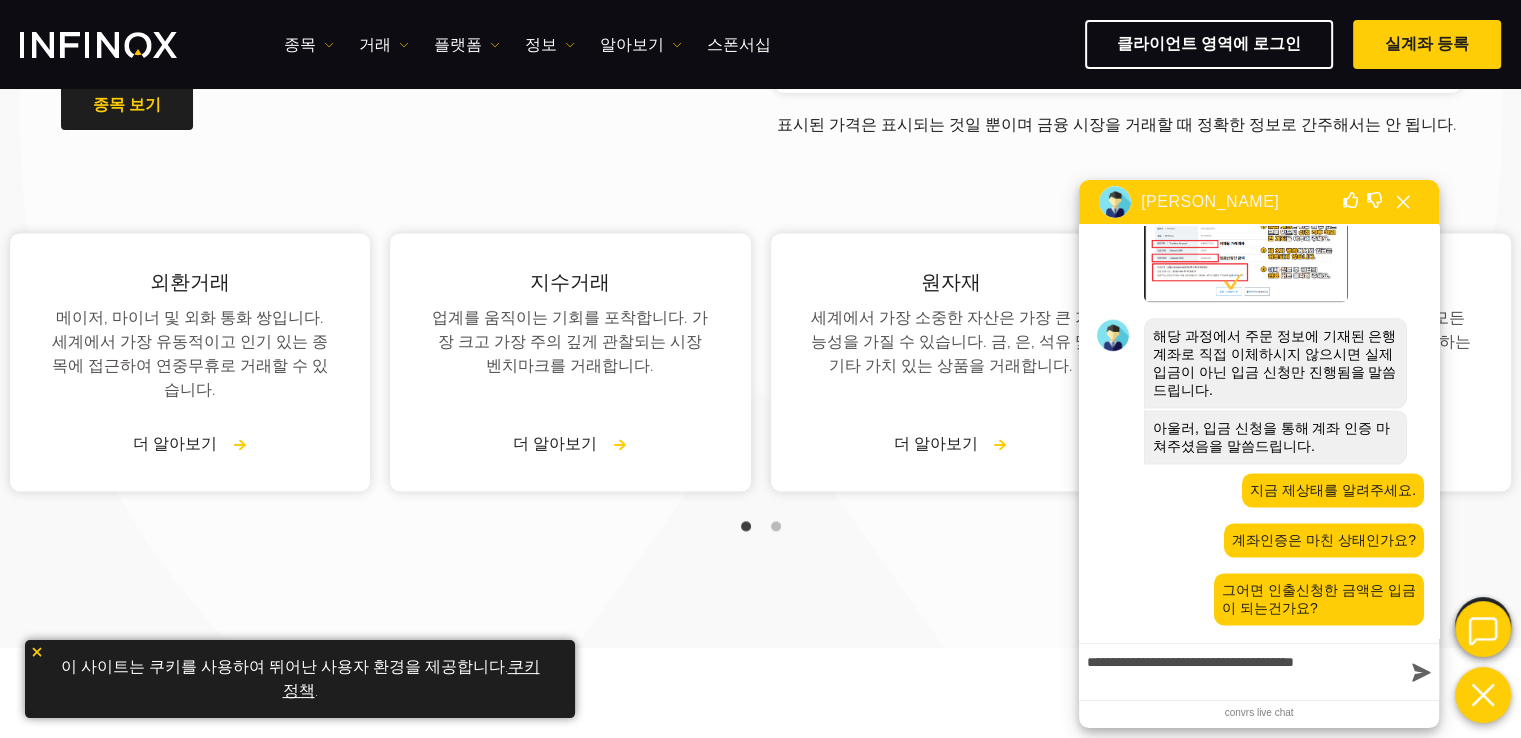 type on "**********" 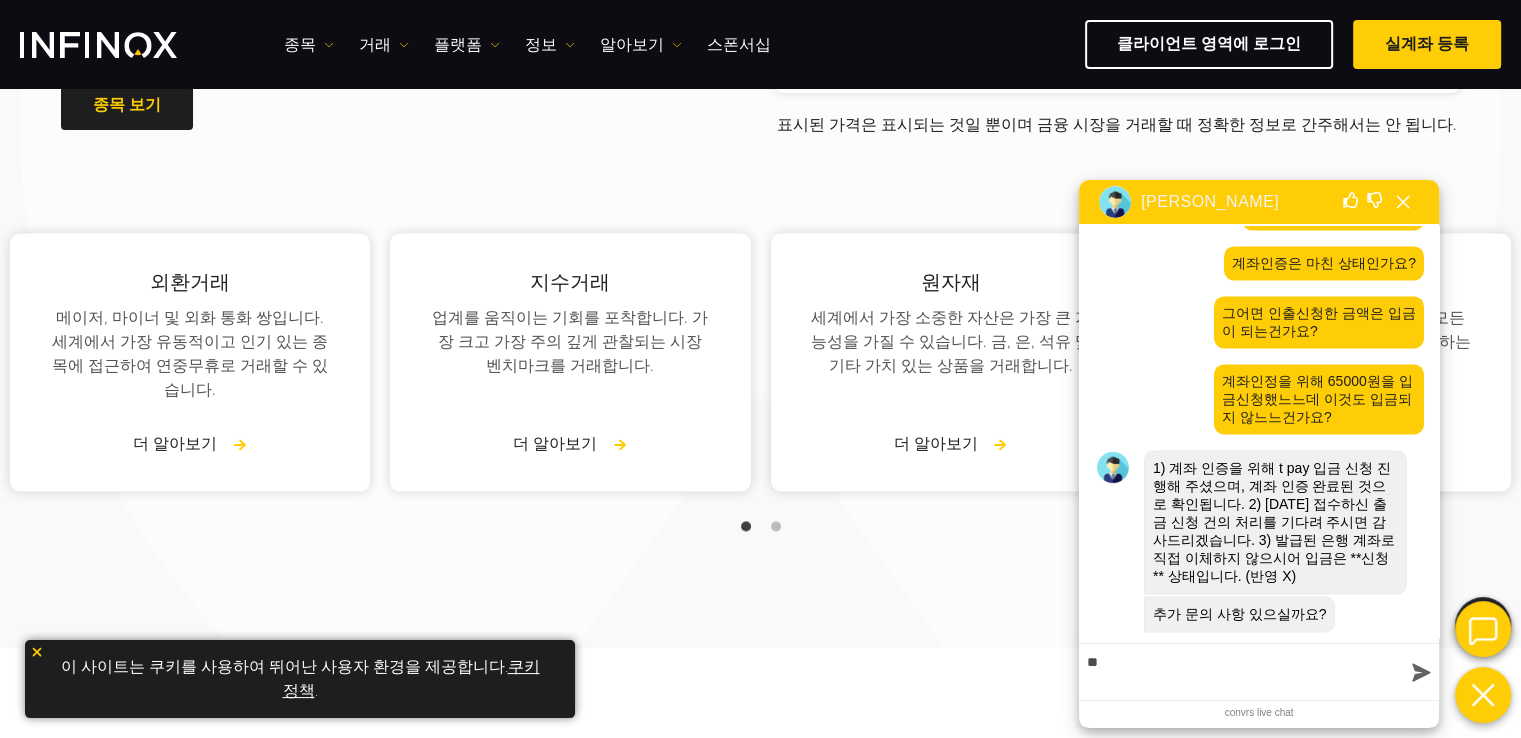 scroll, scrollTop: 3132, scrollLeft: 0, axis: vertical 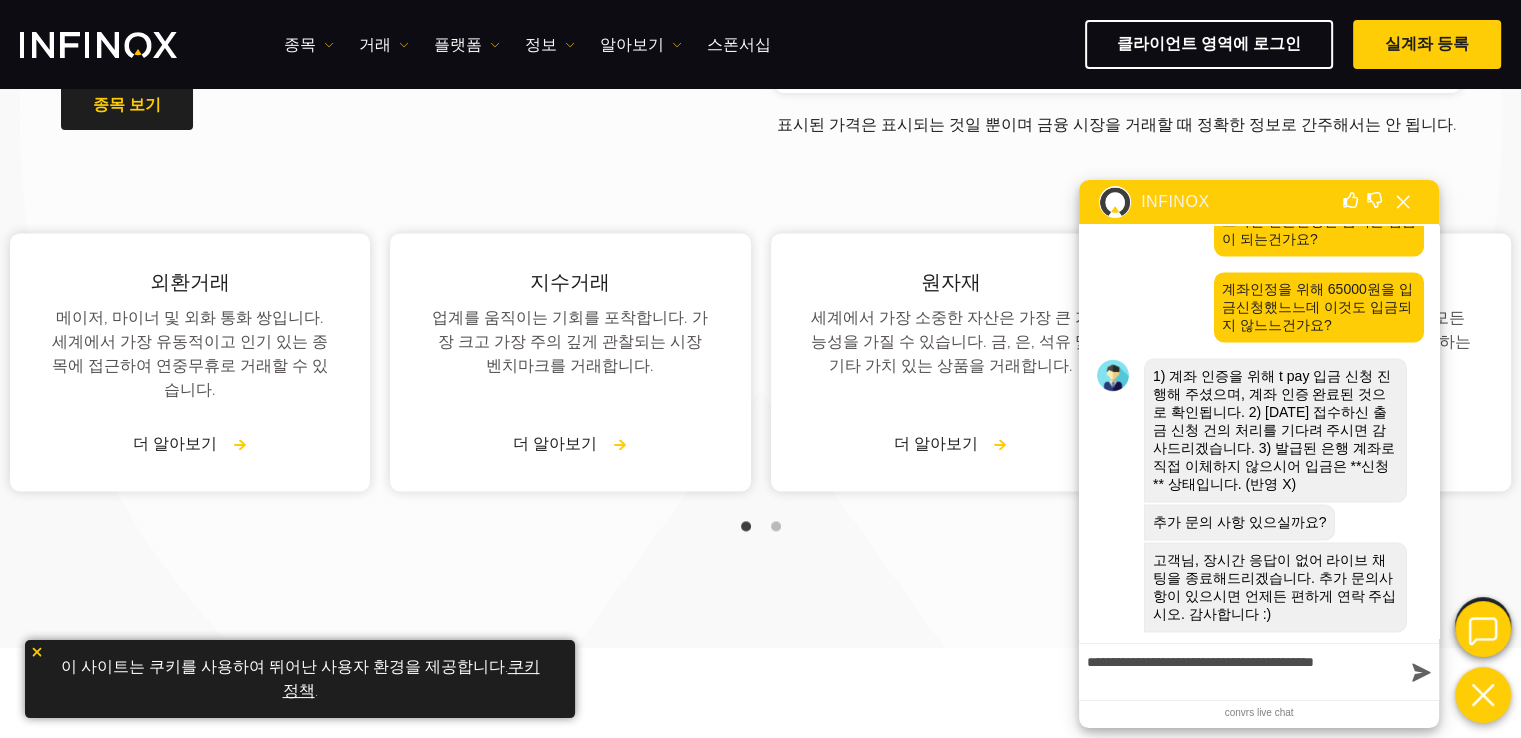type on "**********" 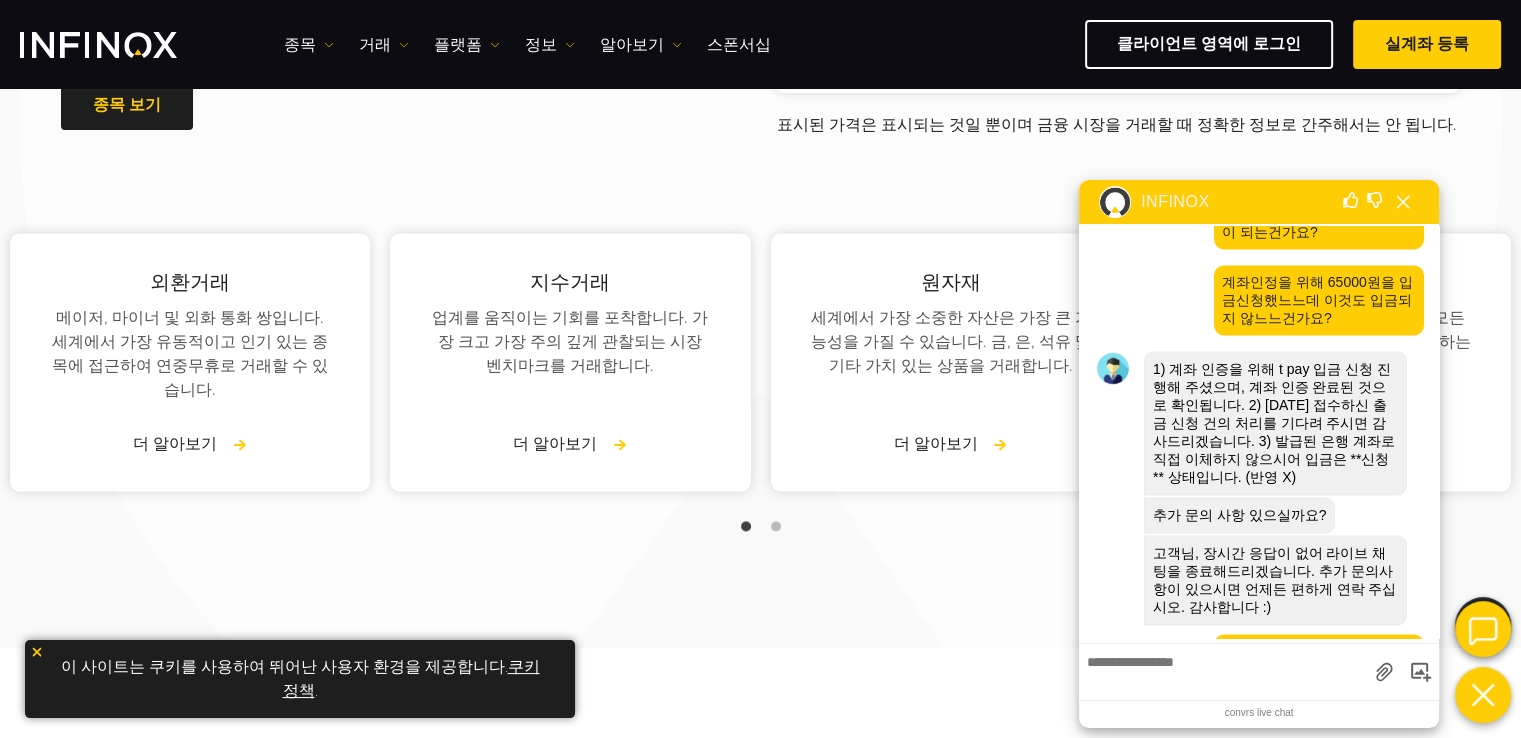 scroll, scrollTop: 3316, scrollLeft: 0, axis: vertical 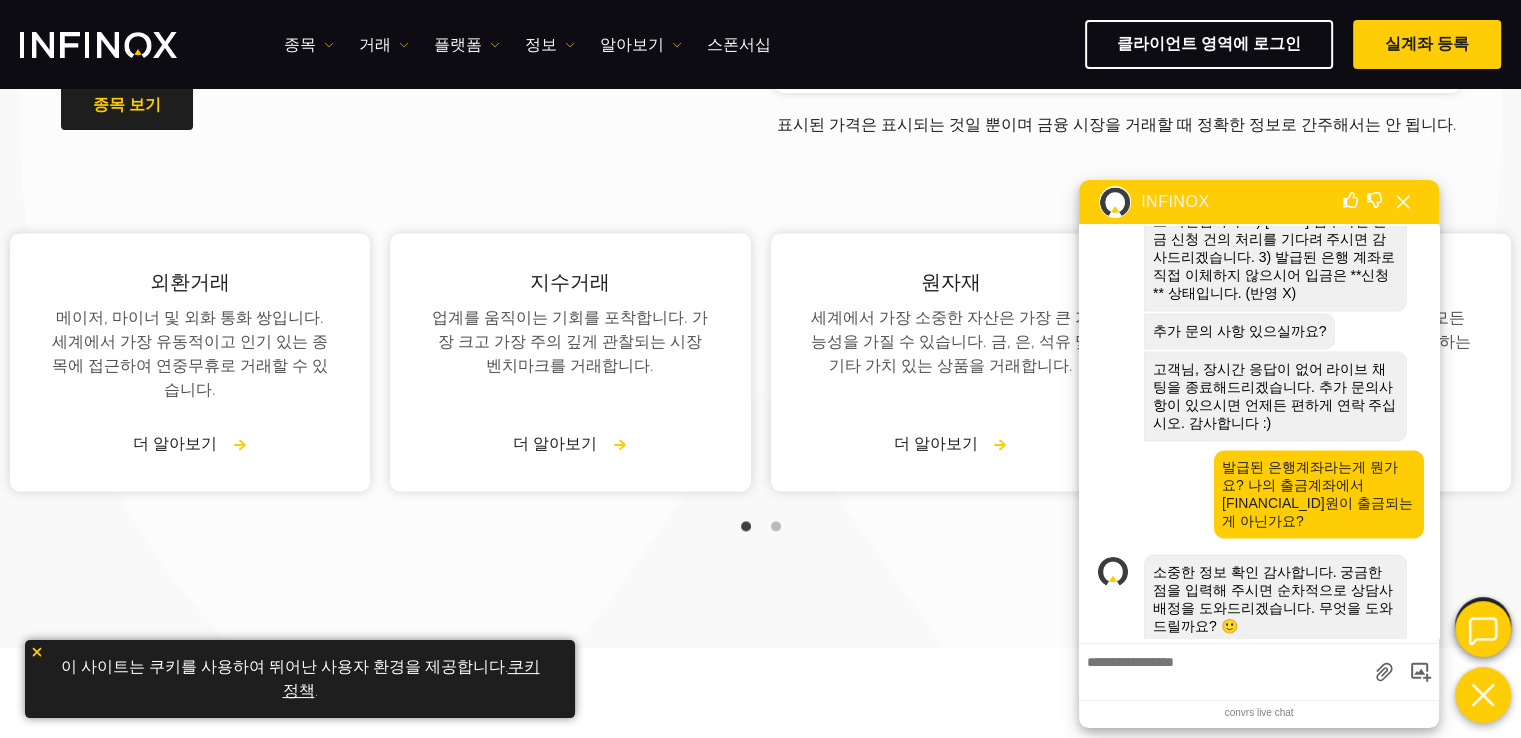 click at bounding box center [1222, 669] 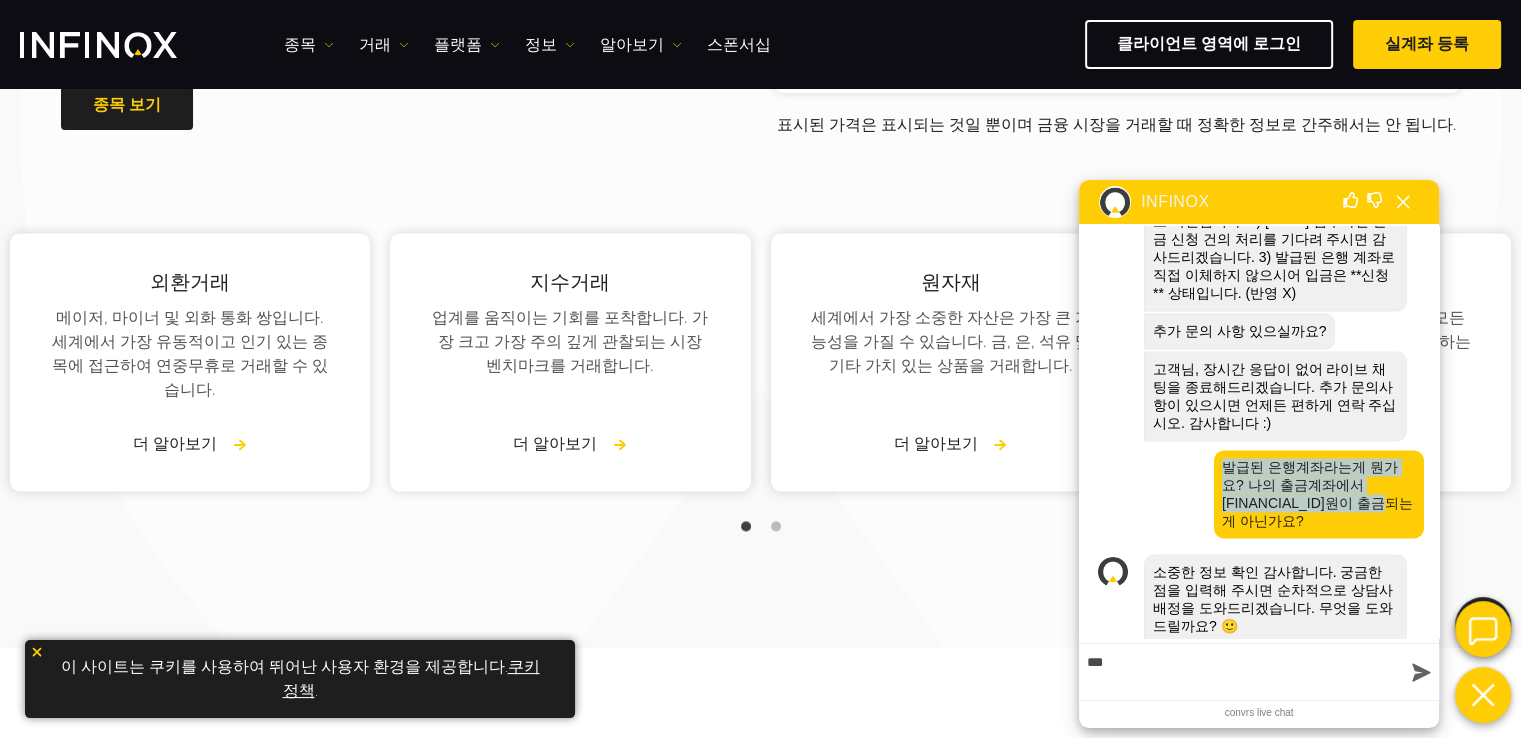drag, startPoint x: 1222, startPoint y: 470, endPoint x: 1410, endPoint y: 501, distance: 190.53871 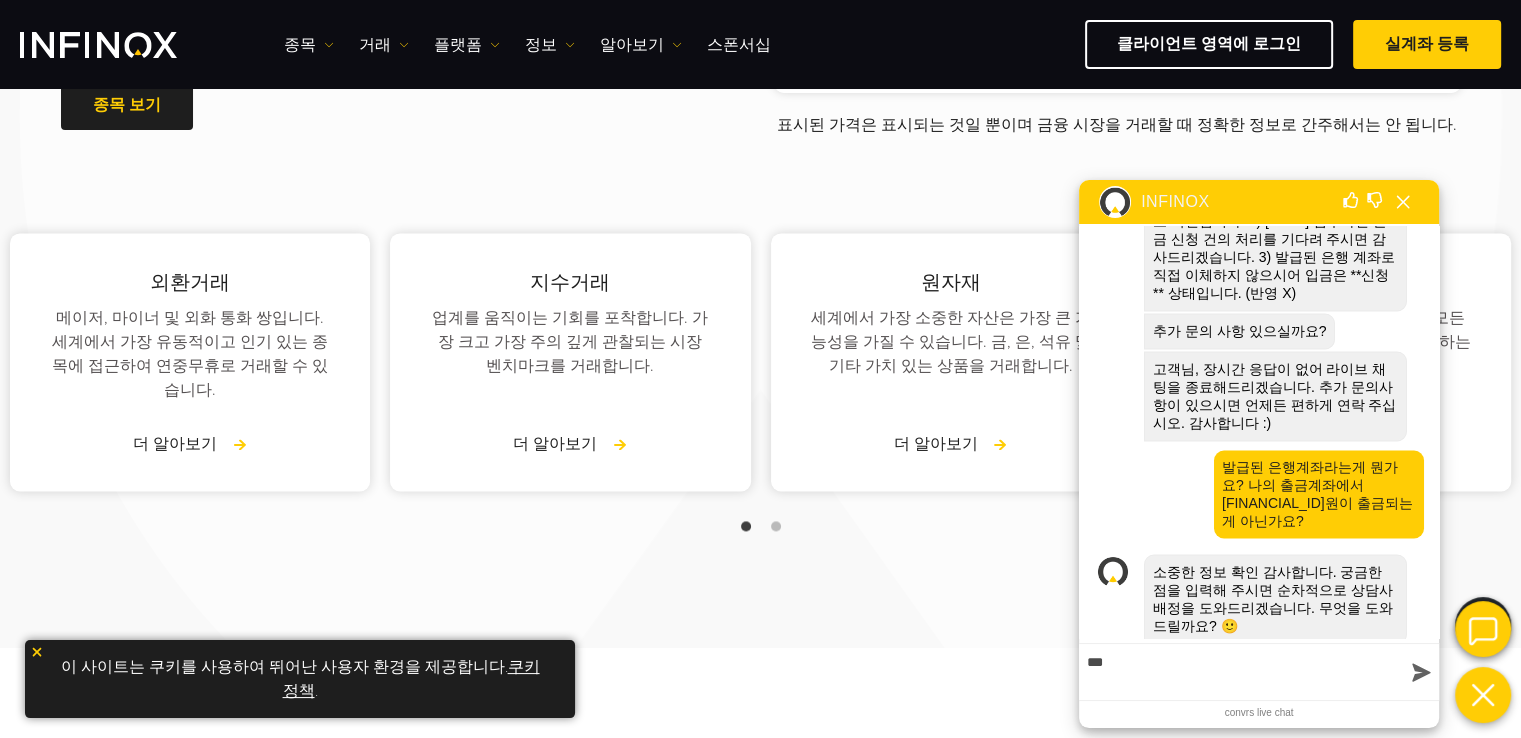 click on "**" at bounding box center [1241, 669] 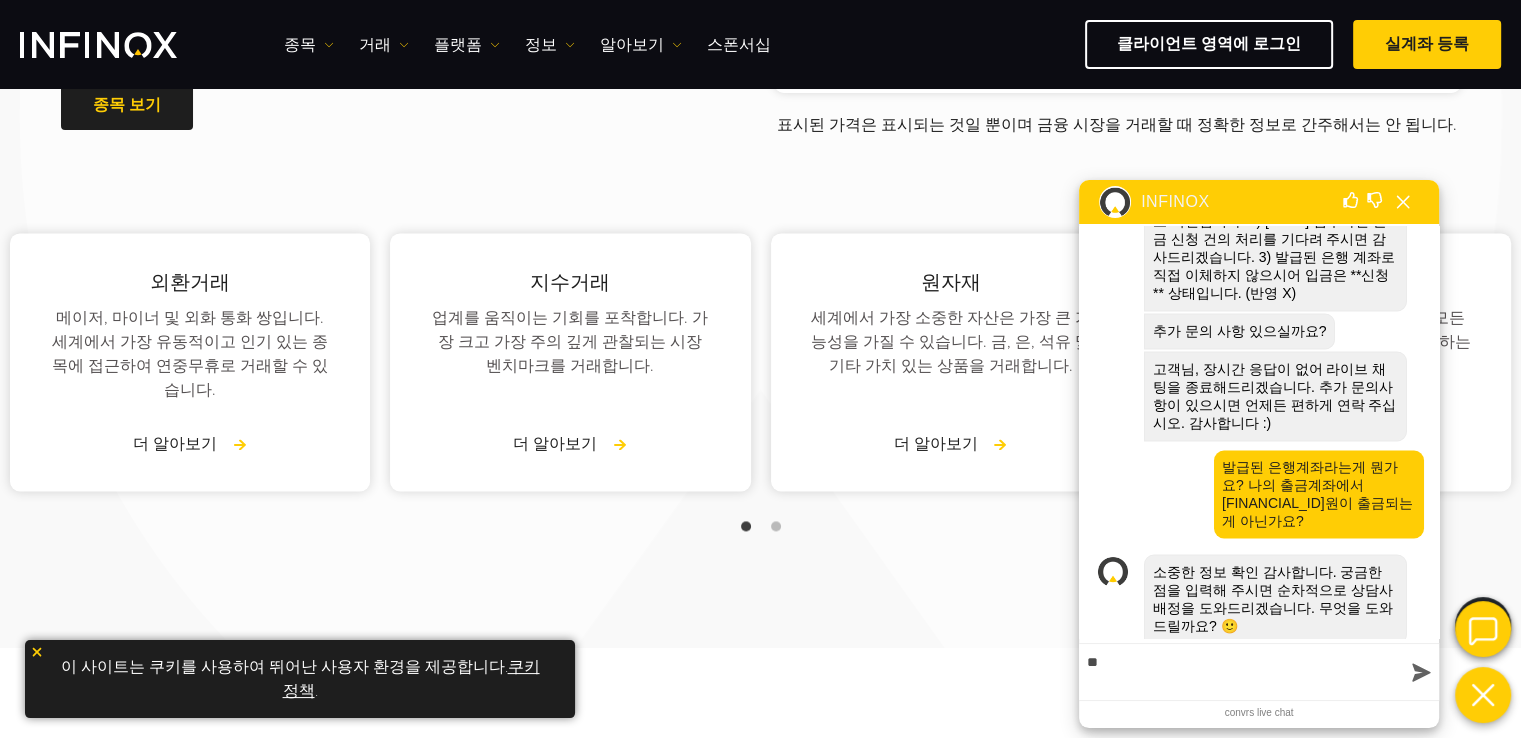 type on "*" 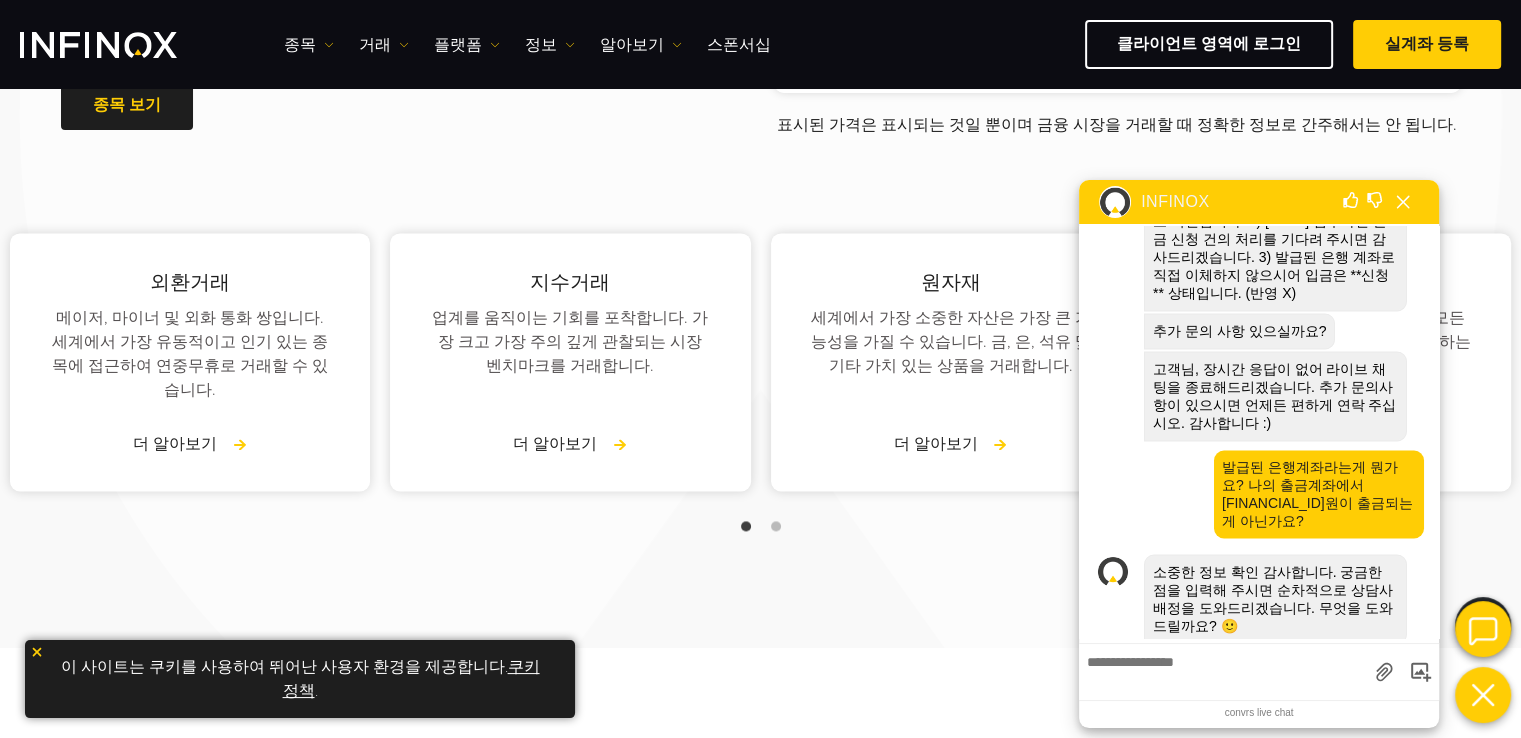 paste on "**********" 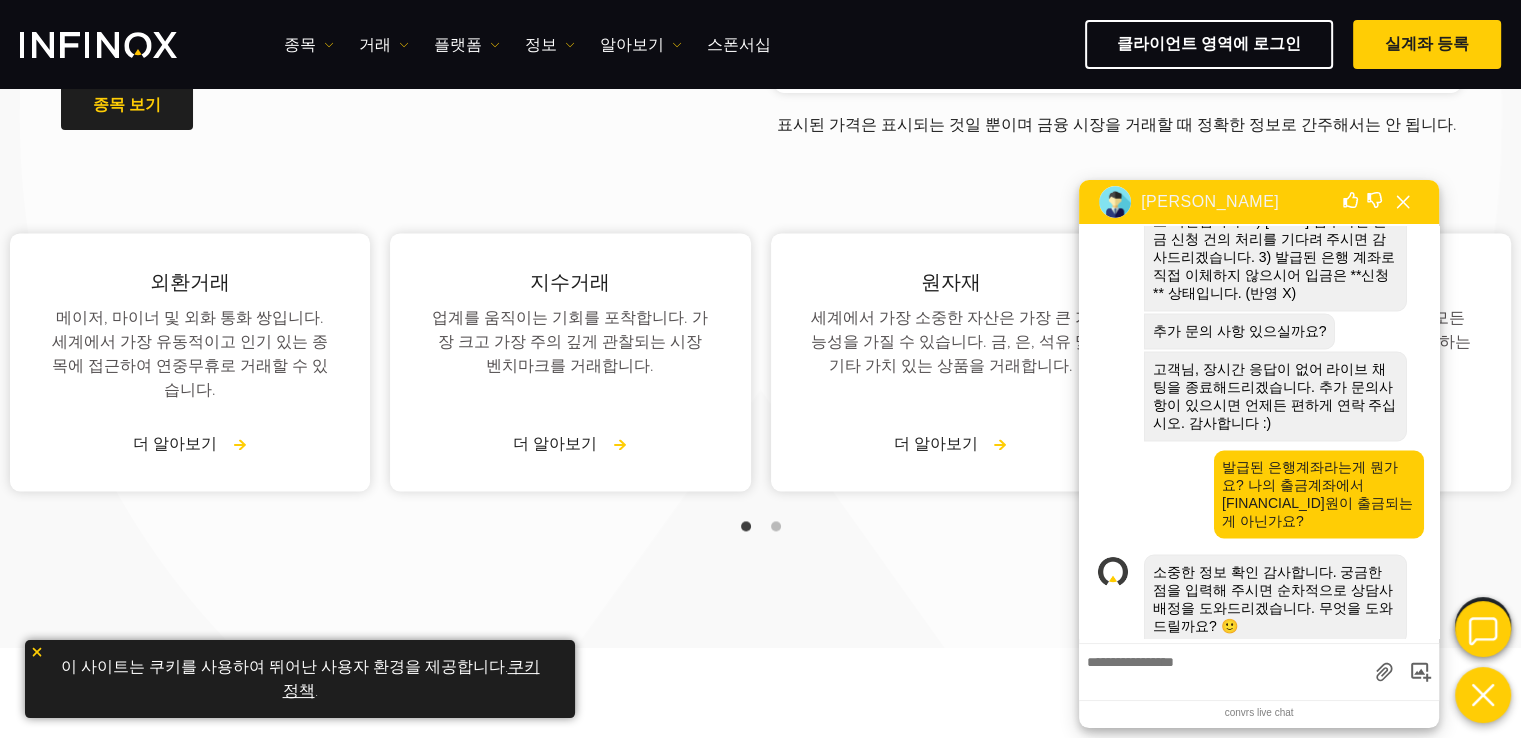scroll, scrollTop: 3403, scrollLeft: 0, axis: vertical 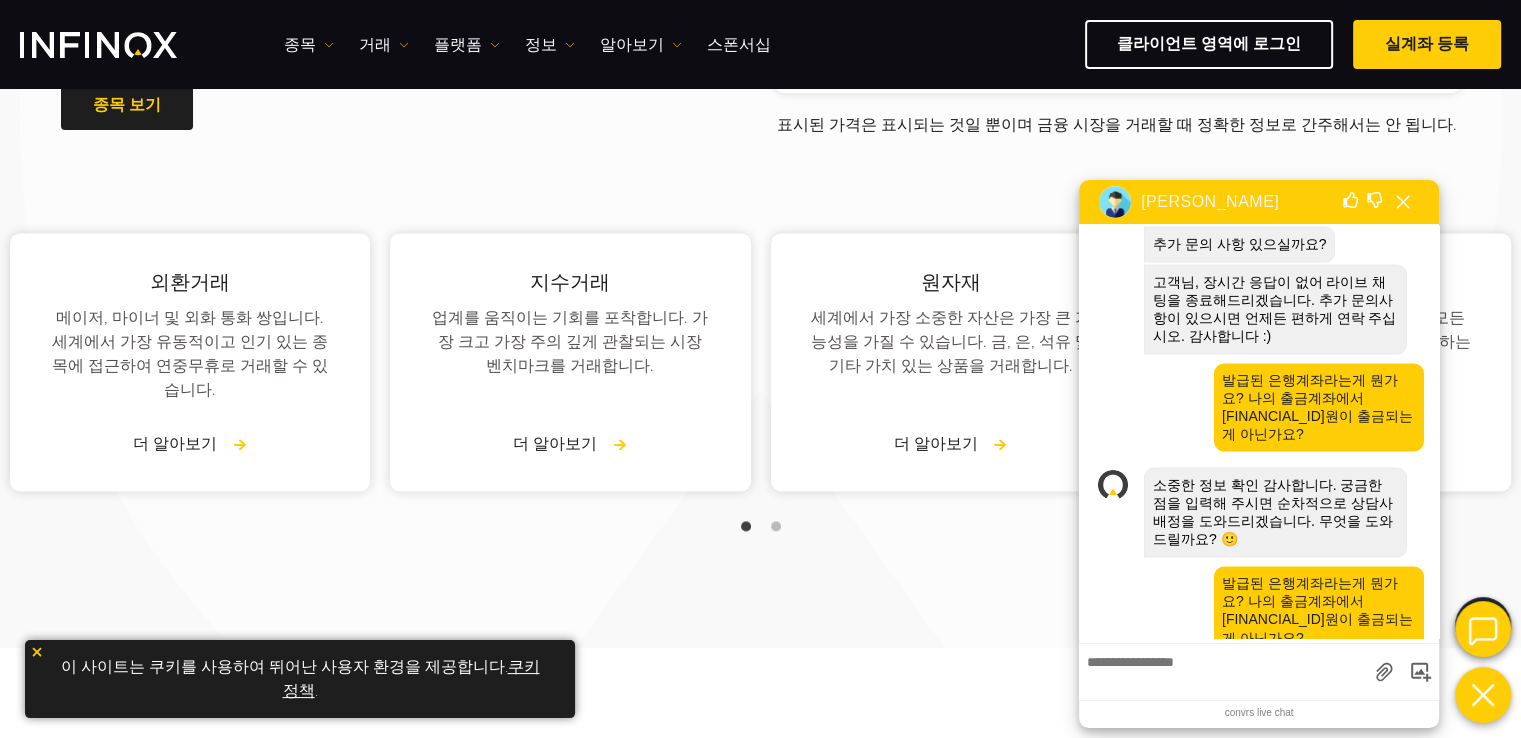 type 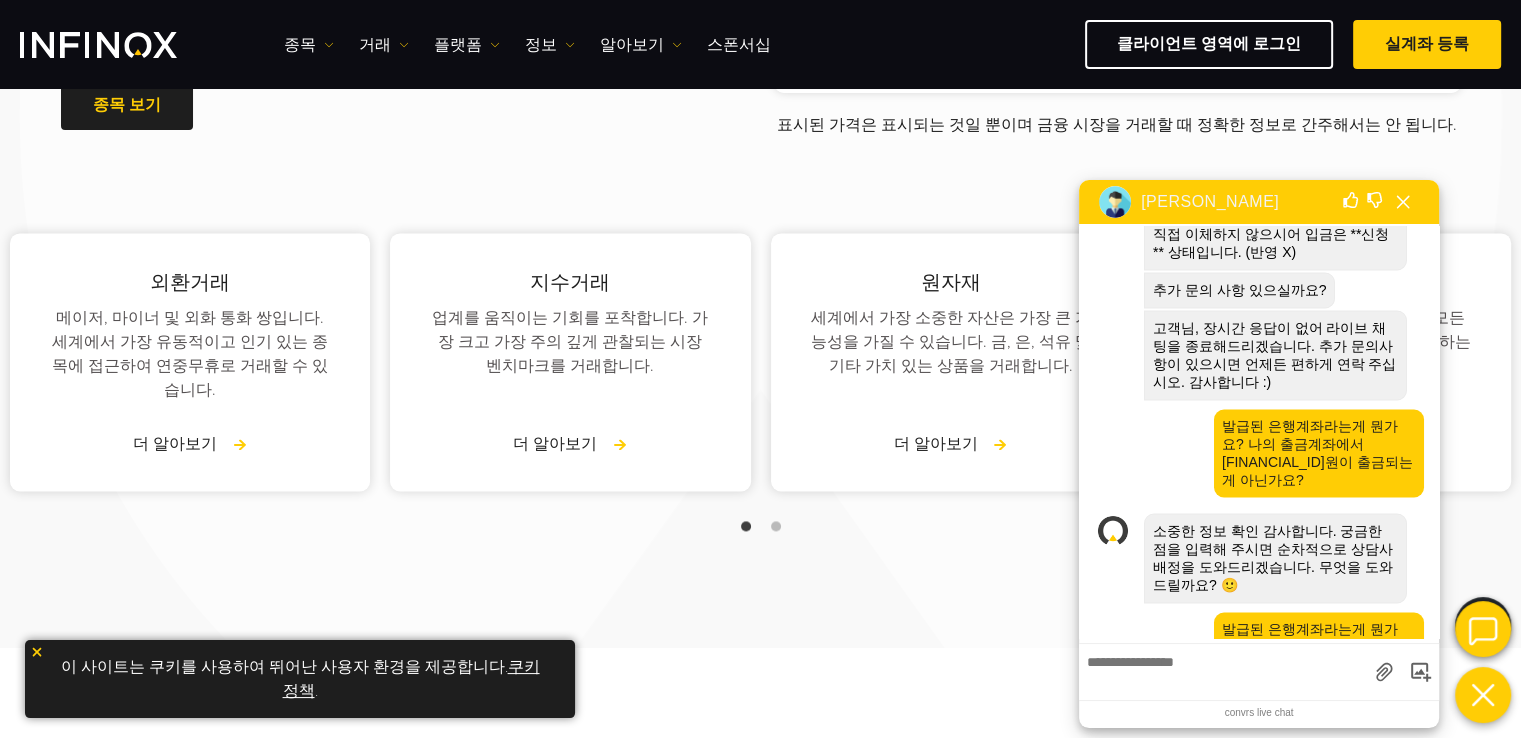 scroll, scrollTop: 3403, scrollLeft: 0, axis: vertical 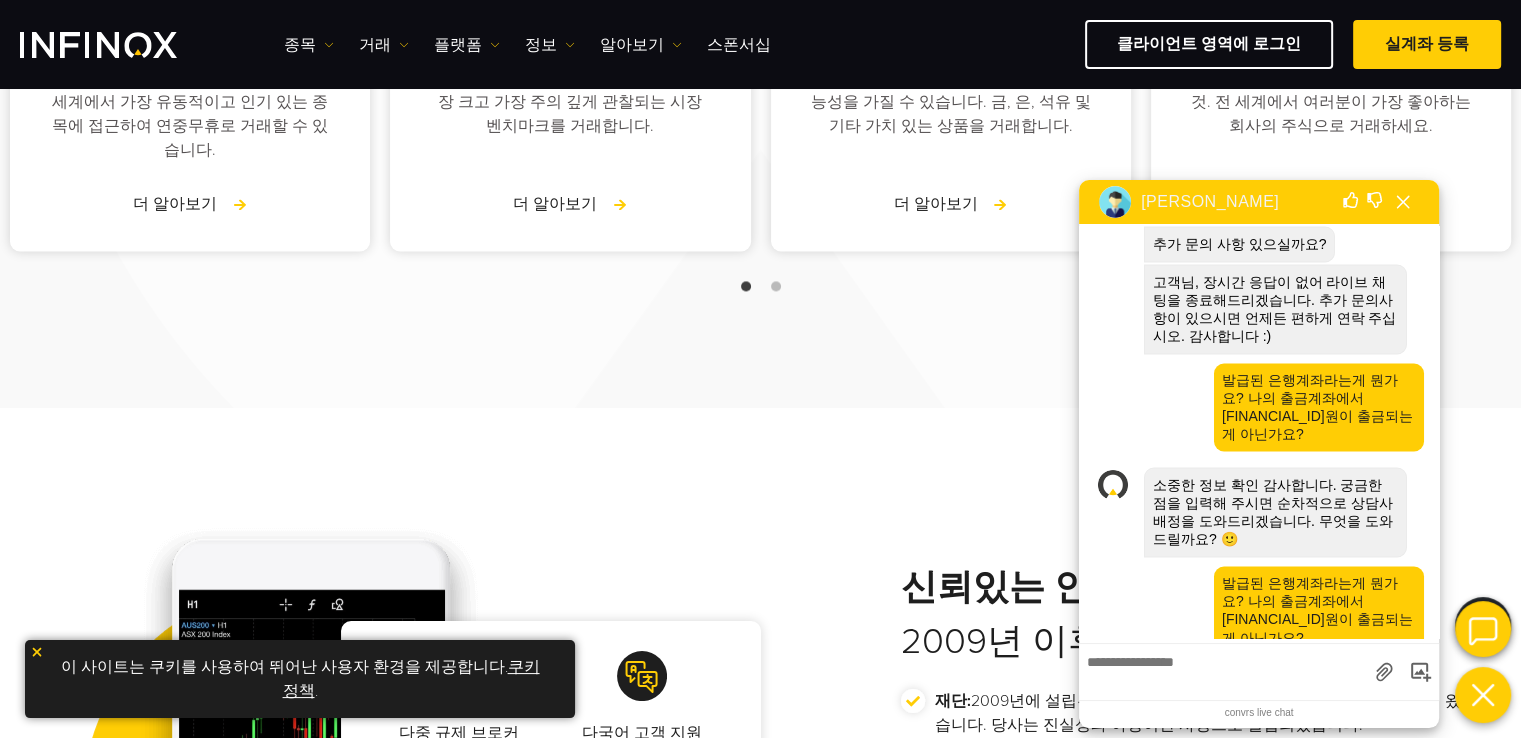 click on "다중 규제 브로커
다국어 고객 지원
다양한 거래 도구
교육과 시장에 대한 예측
재단:" at bounding box center [760, 728] 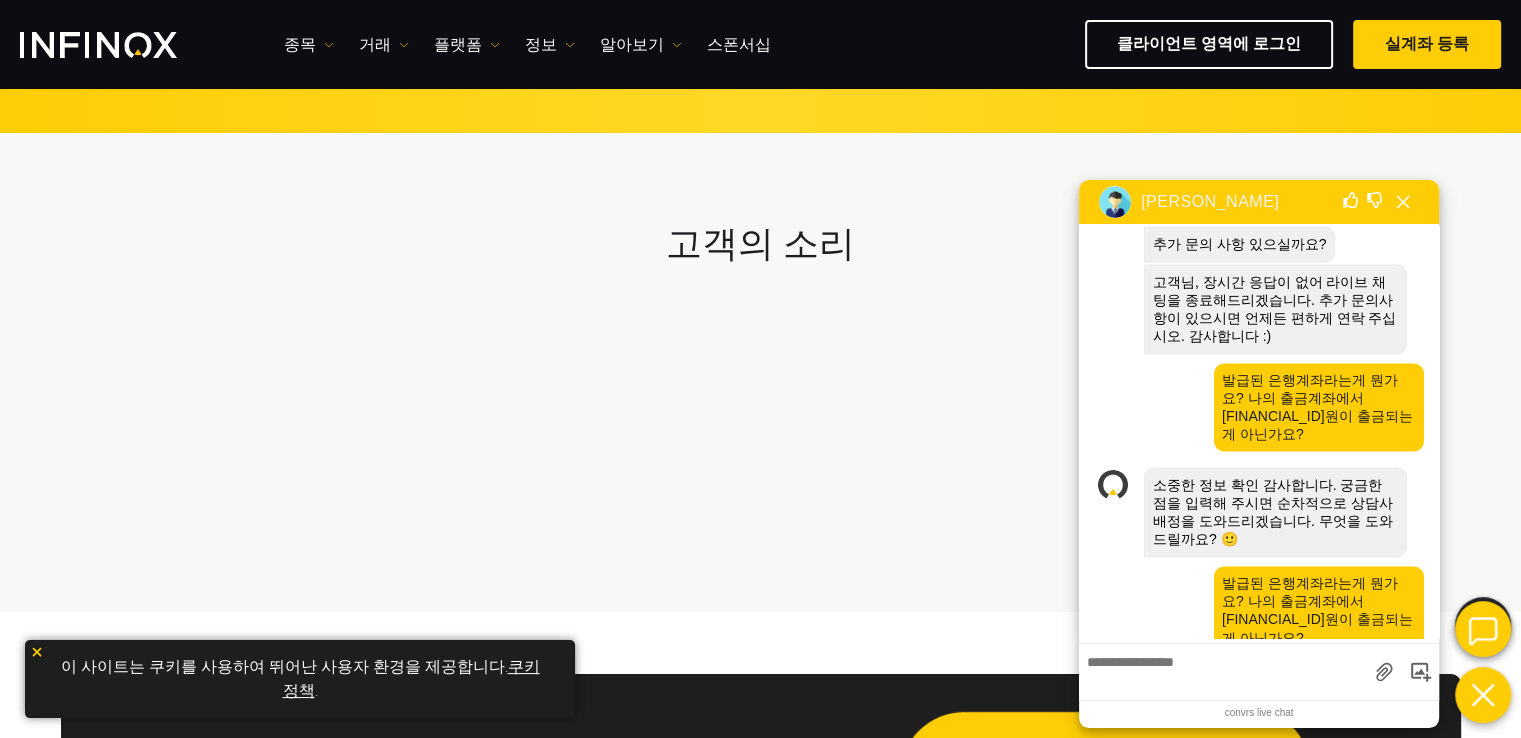 scroll, scrollTop: 928, scrollLeft: 0, axis: vertical 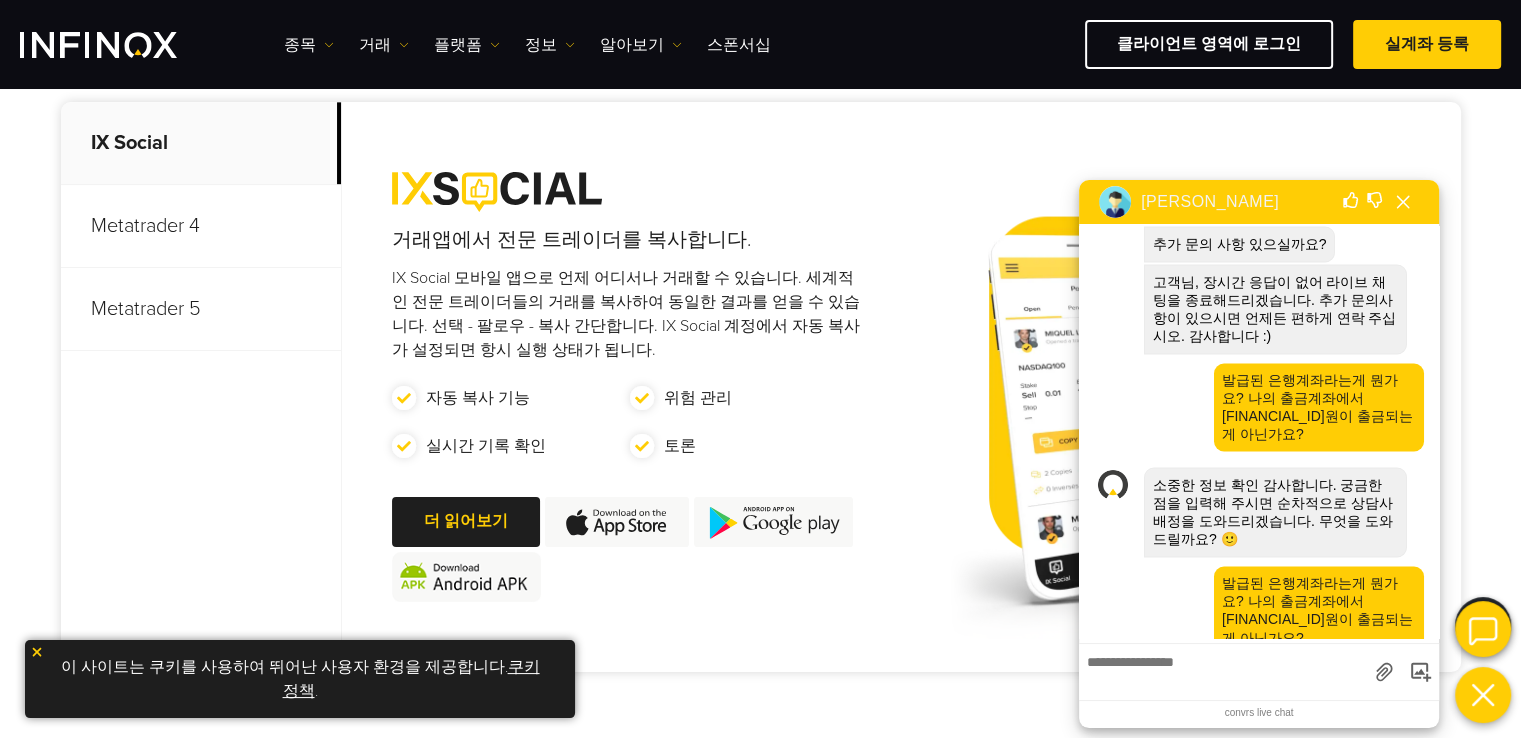 click on "거래 과정 강화:  올바른 플랫폼 선택
최고의 카피 트레이딩 플랫폼인 IX Social을 통해 더 스마트하게 거래할 수 있어 전문 트레이더를 쉽게 팔로우할 수 있습니다. 더 넓은 트레이딩 경험을 원하시면 신뢰할 수 있는 MT4 및 MT5 플랫폼을 이용해 보세요
IX Social
Metatrader 4
Metatrader 5
거래앱에서 전문 트레이더를 복사합니다." at bounding box center (760, 322) 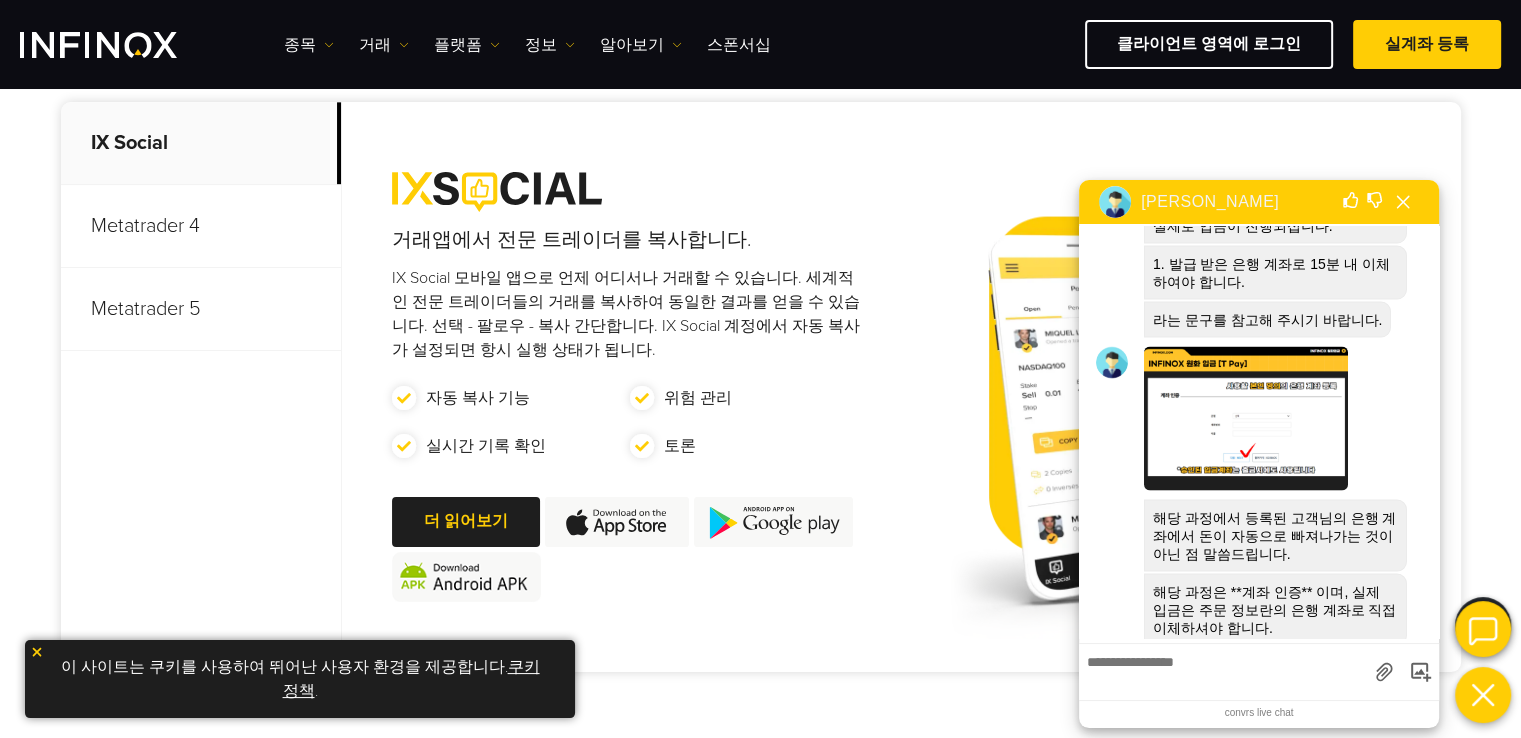 scroll, scrollTop: 4138, scrollLeft: 0, axis: vertical 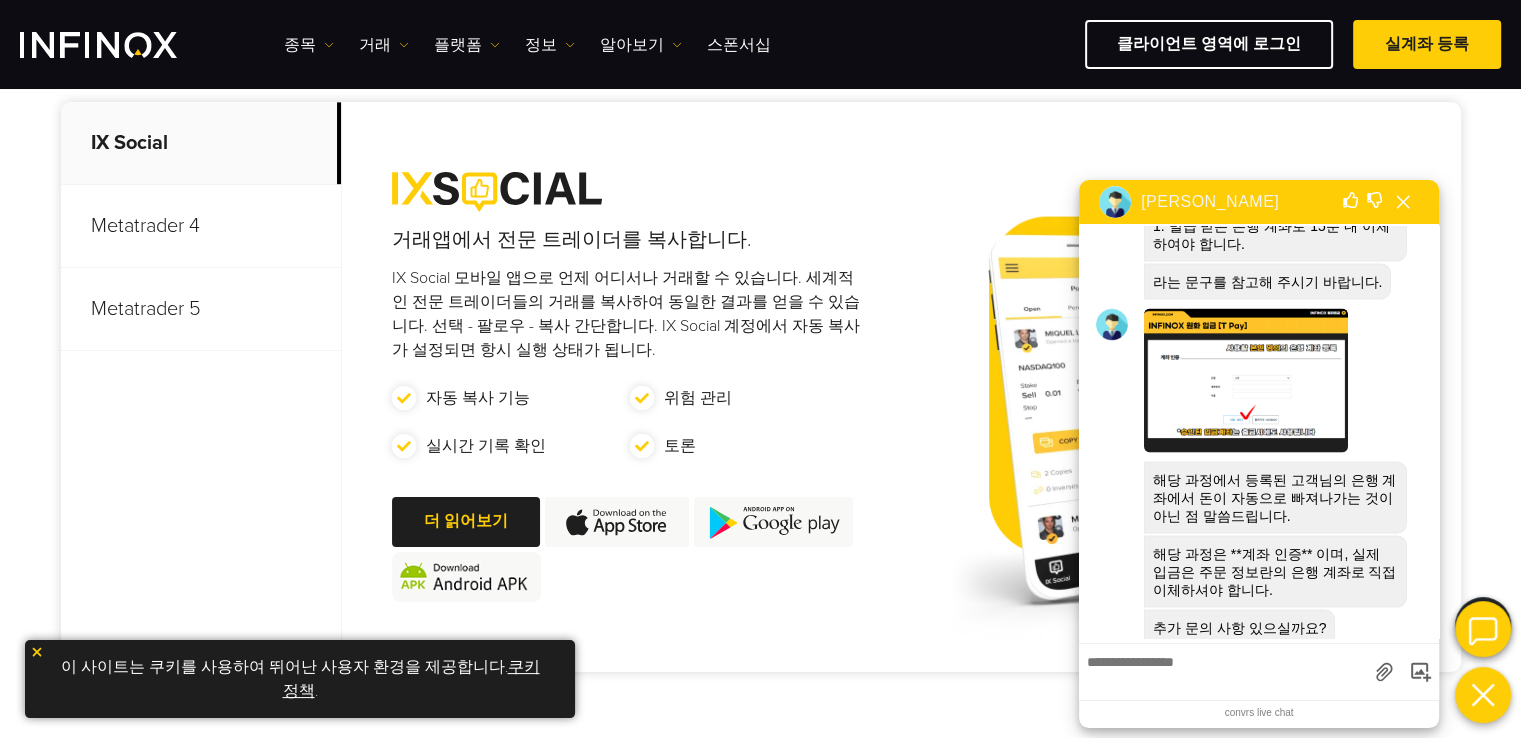 click on "INFINOX 채팅에 오신 것을 환영합니다! 소중한 고객님의 원활한 상담을 위해 최선을 다하겠습니다.
문의하실 내용을 입력해 주시면, 신속하고 정확한 답변을 드릴 수 있도록 상담사를 연결해 드리겠습니다. 💡 원활한 상담을 위해 성함을 입력해 주세요. 김해수 인피녹스 가입 시 사용한 이메일 주소를 입력해 주세요. winwinwin21@naver.com 소중한 정보 확인 감사합니다. 궁금한 점을 입력해 주시면 순차적으로 상담사 배정을 도와드리겠습니다. 무엇을 도와드릴까요? 🙂 출금신청을 했는데 아직 안되고 있어요 안녕하세요 고객님, 상담을 도와드릴 INFINOX 상담사입니다 :) 출금 내역 확인 도와드리겠습니다 :) 고객님께서 신청해주신 출금 내역은 정상적으로 확인되었으나, 보다 원활한 처리를 위해 추가적인 은행 계좌 인증이 필요한 상태입니다. https://infinox.oopy.io/deposit/tpay" at bounding box center (1259, 432) 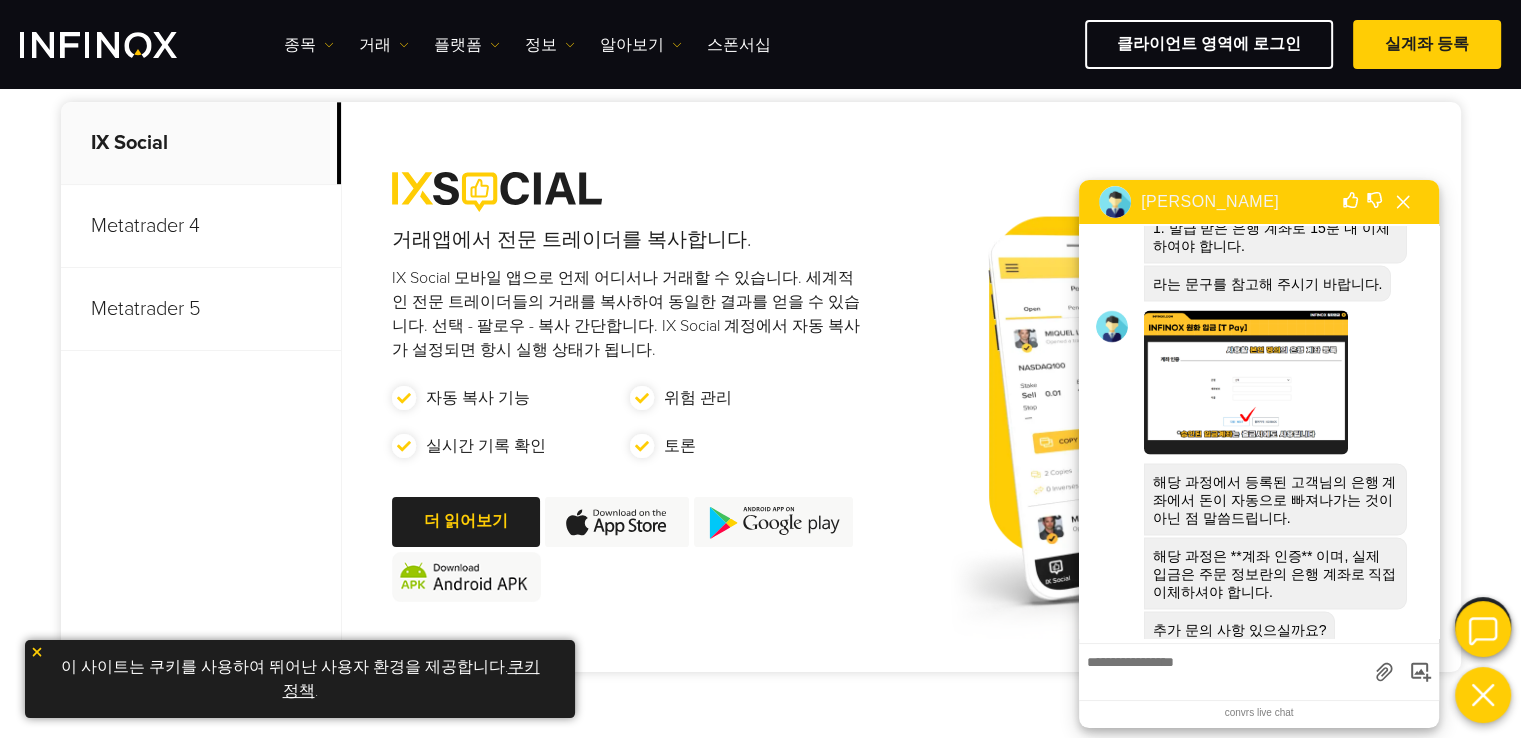 scroll, scrollTop: 4138, scrollLeft: 0, axis: vertical 